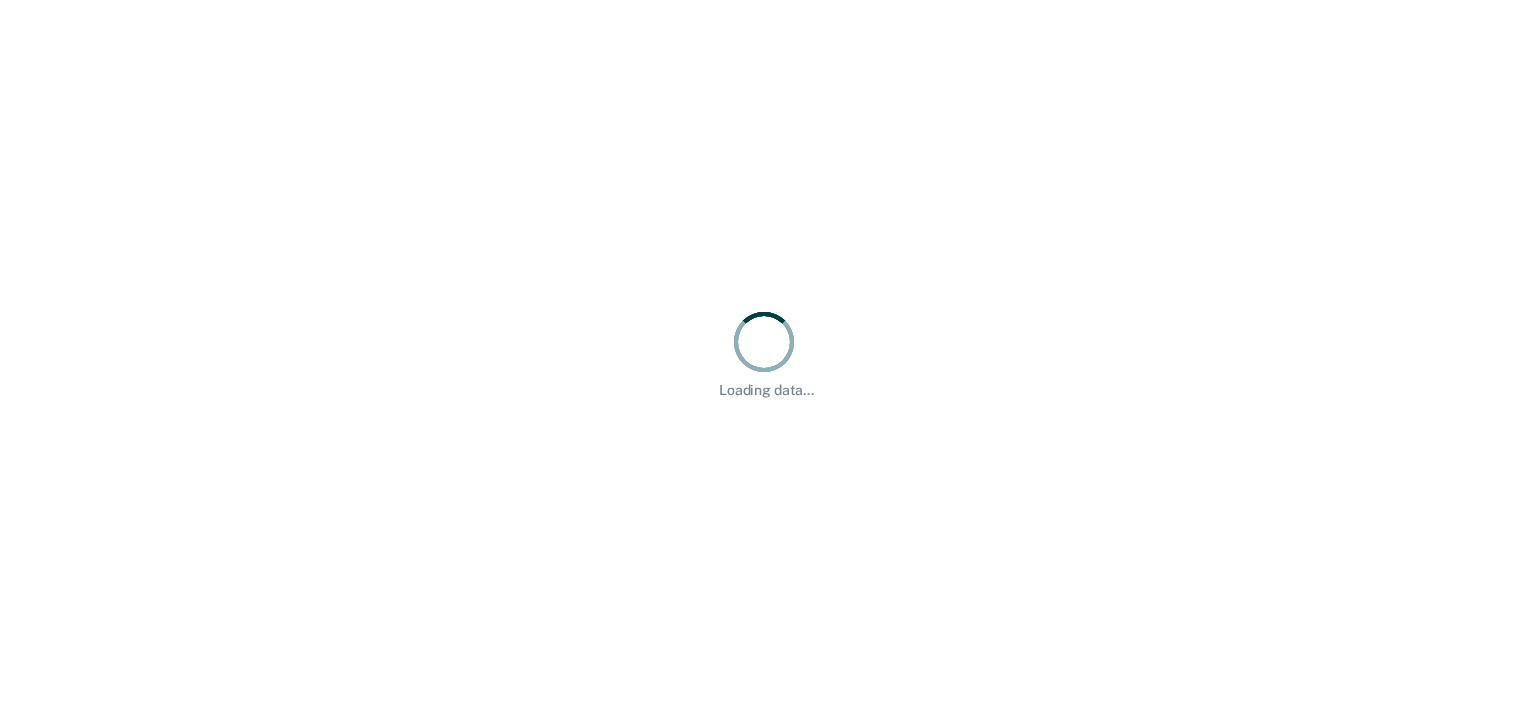 scroll, scrollTop: 0, scrollLeft: 0, axis: both 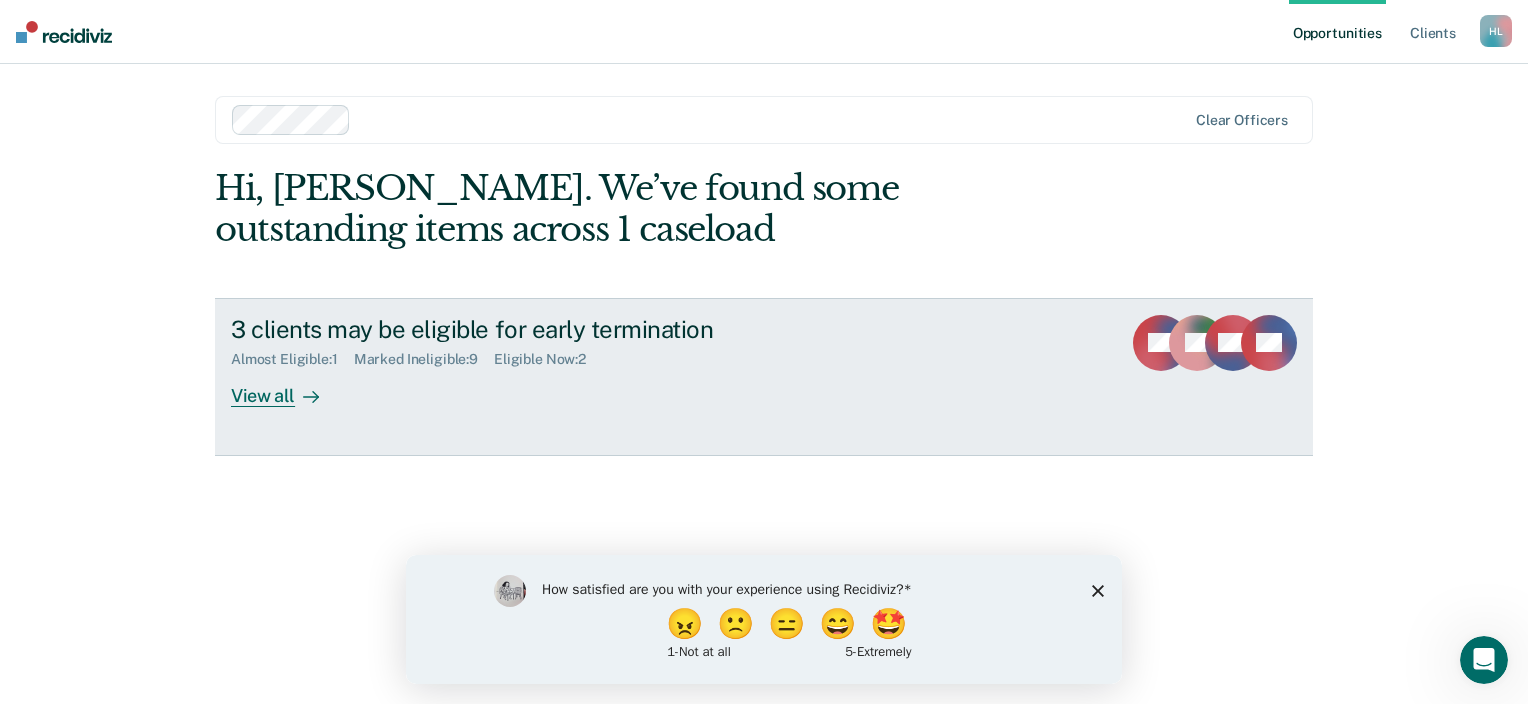 click on "View all" at bounding box center [287, 387] 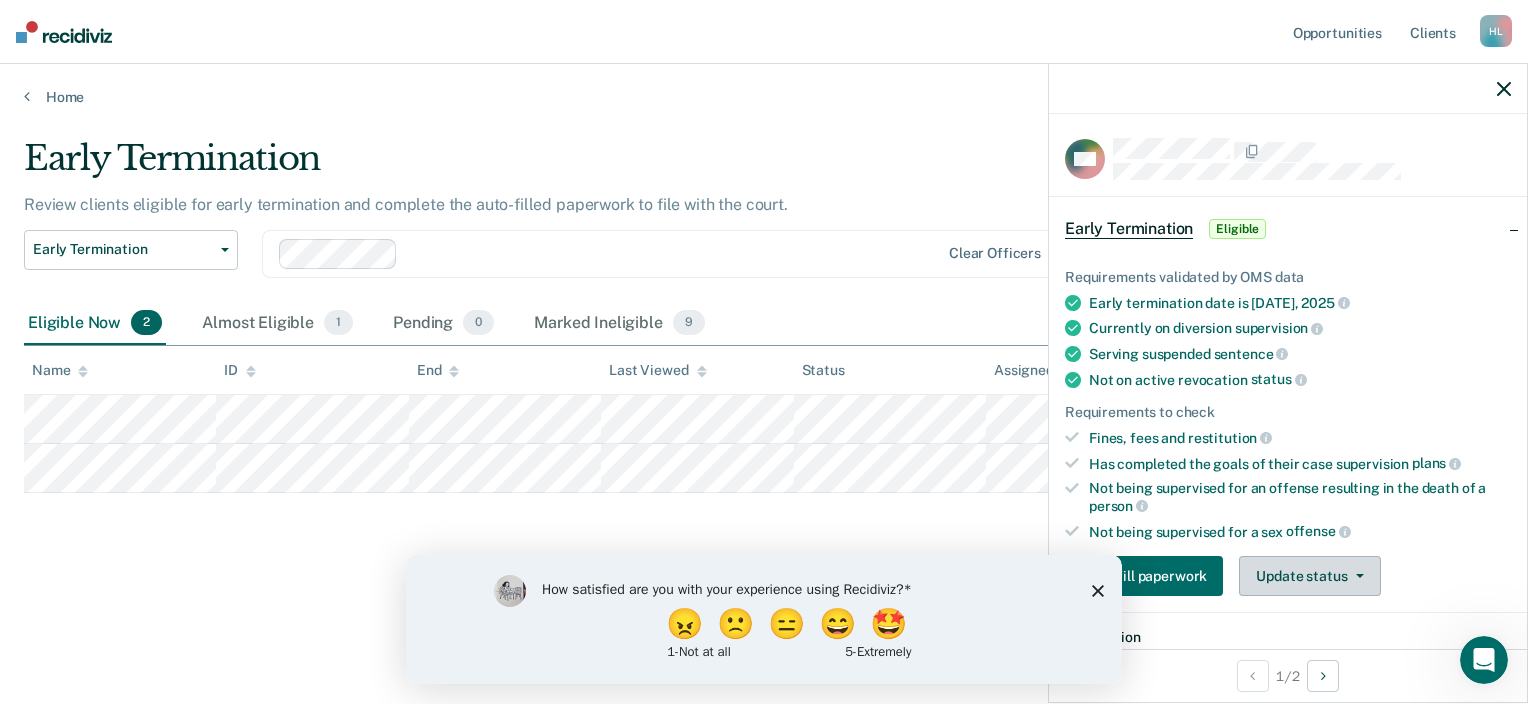 click on "Update status" at bounding box center (1309, 576) 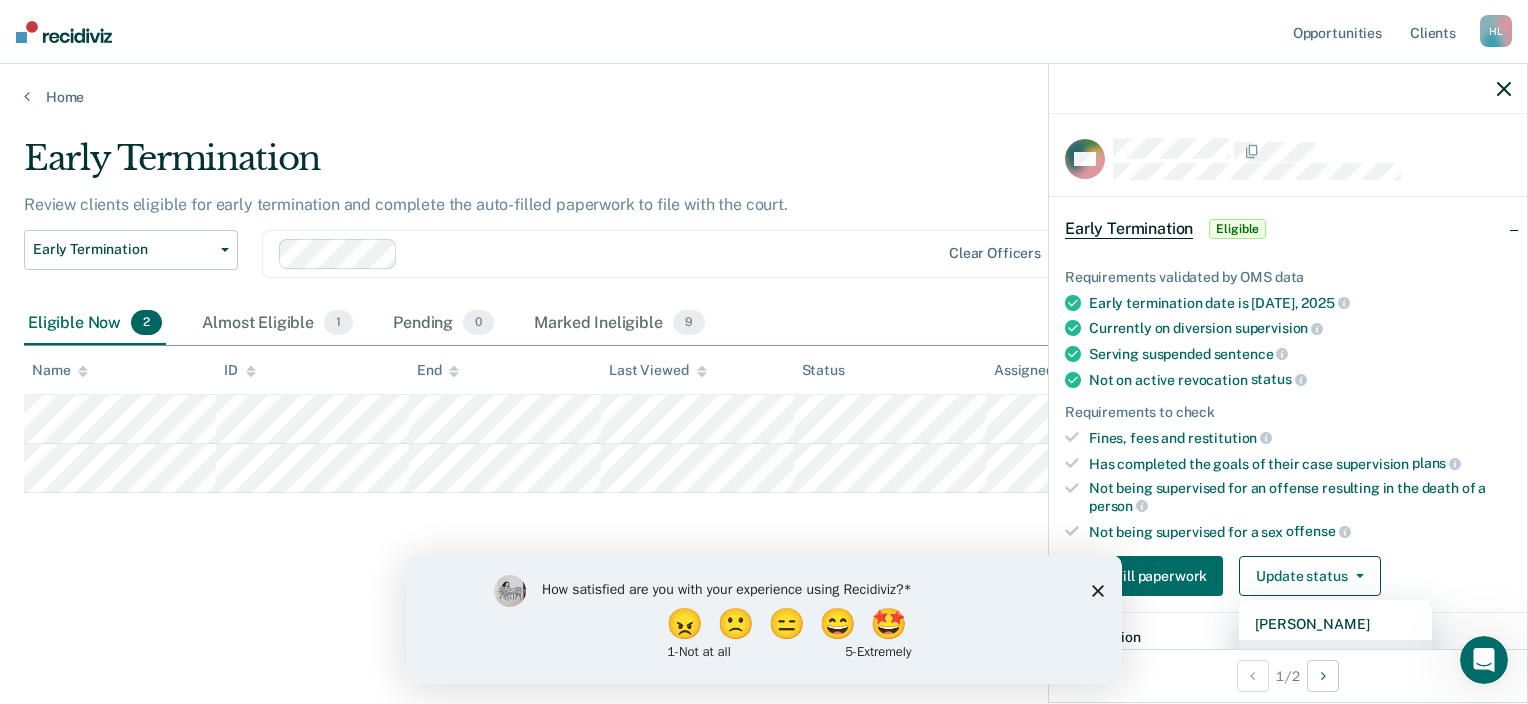 scroll, scrollTop: 14, scrollLeft: 0, axis: vertical 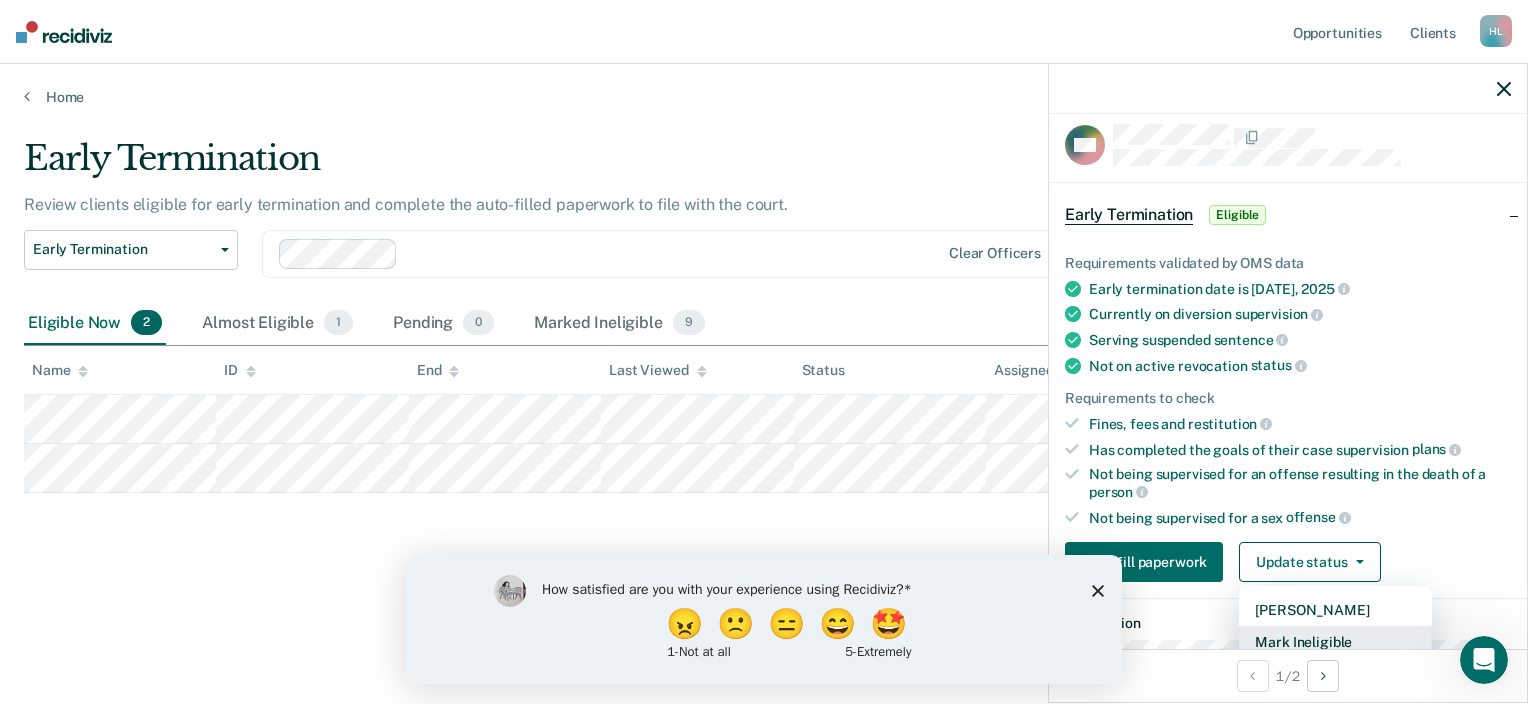 click on "Mark Ineligible" at bounding box center (1335, 642) 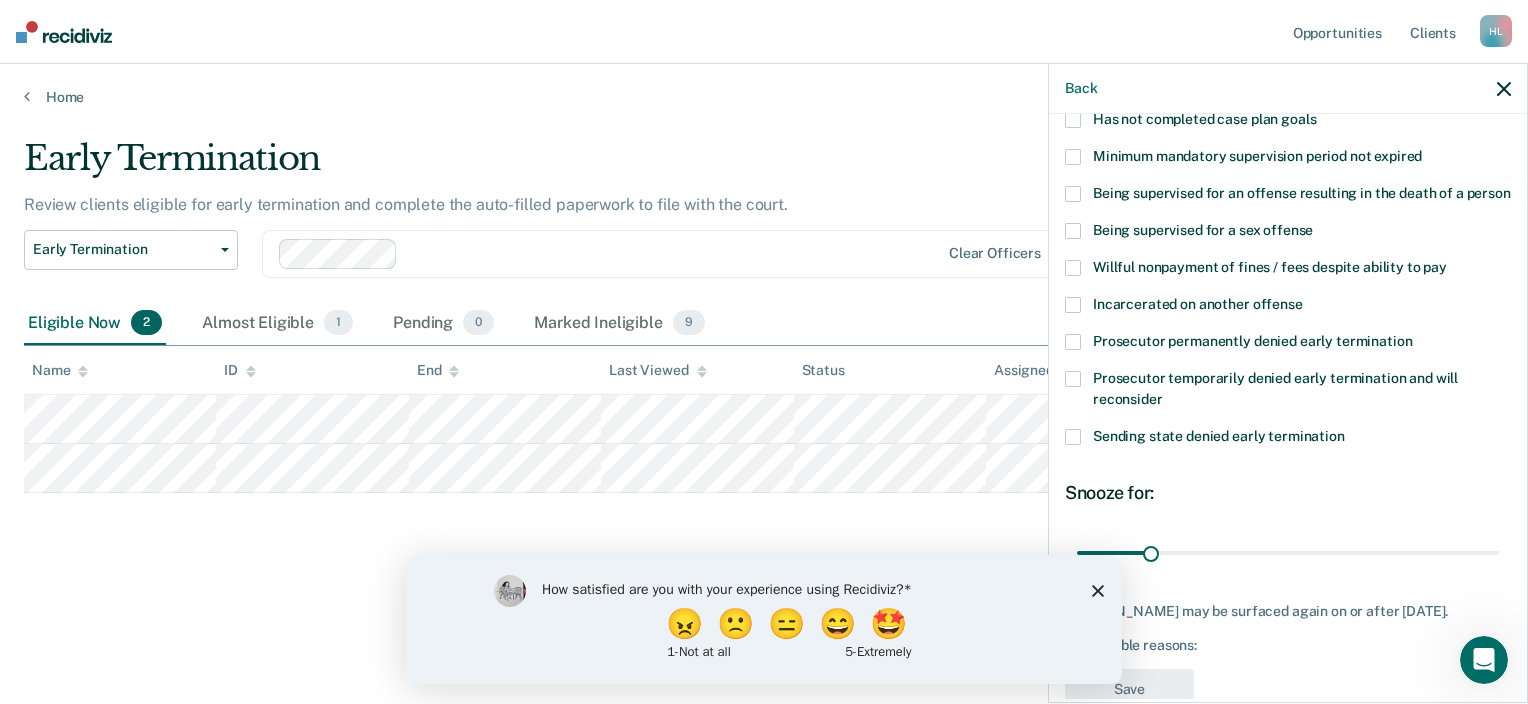 scroll, scrollTop: 193, scrollLeft: 0, axis: vertical 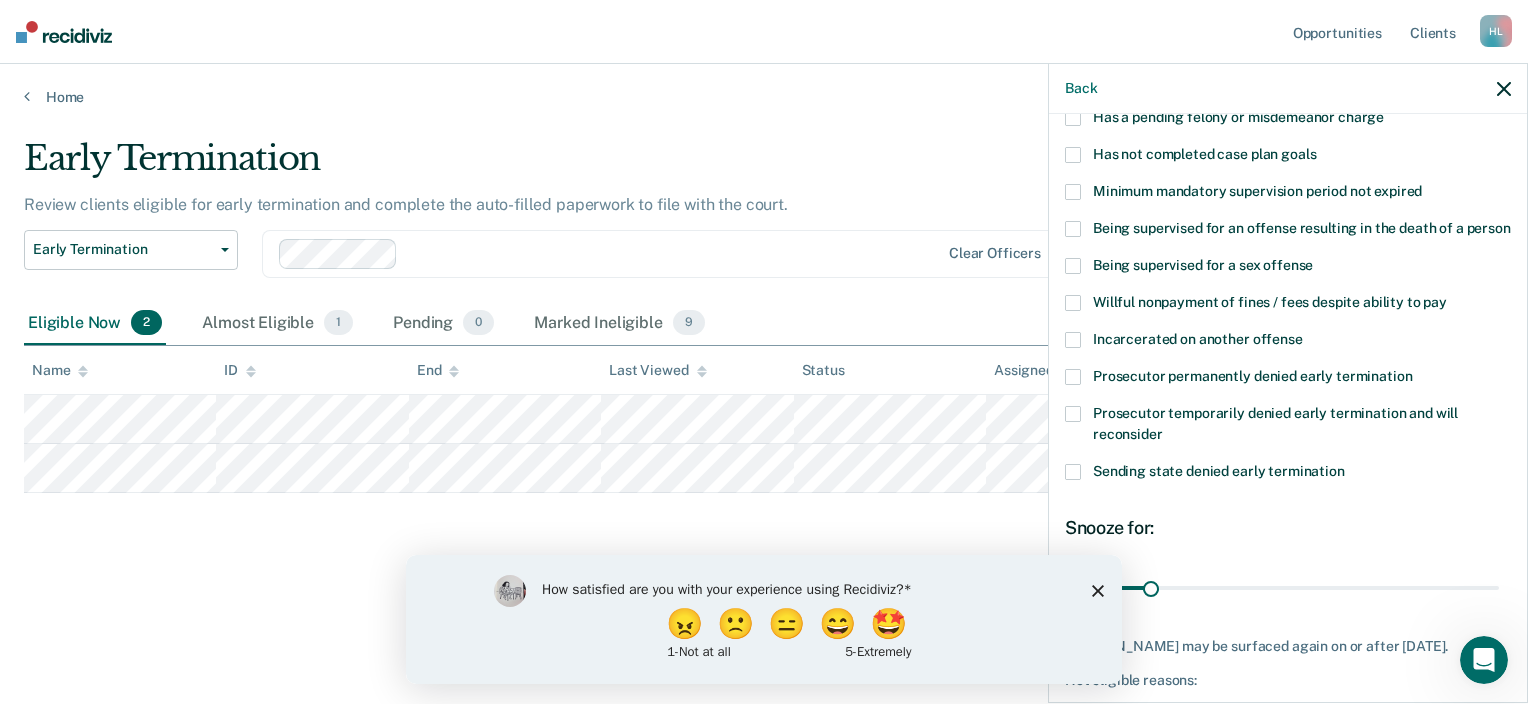 click at bounding box center [1073, 414] 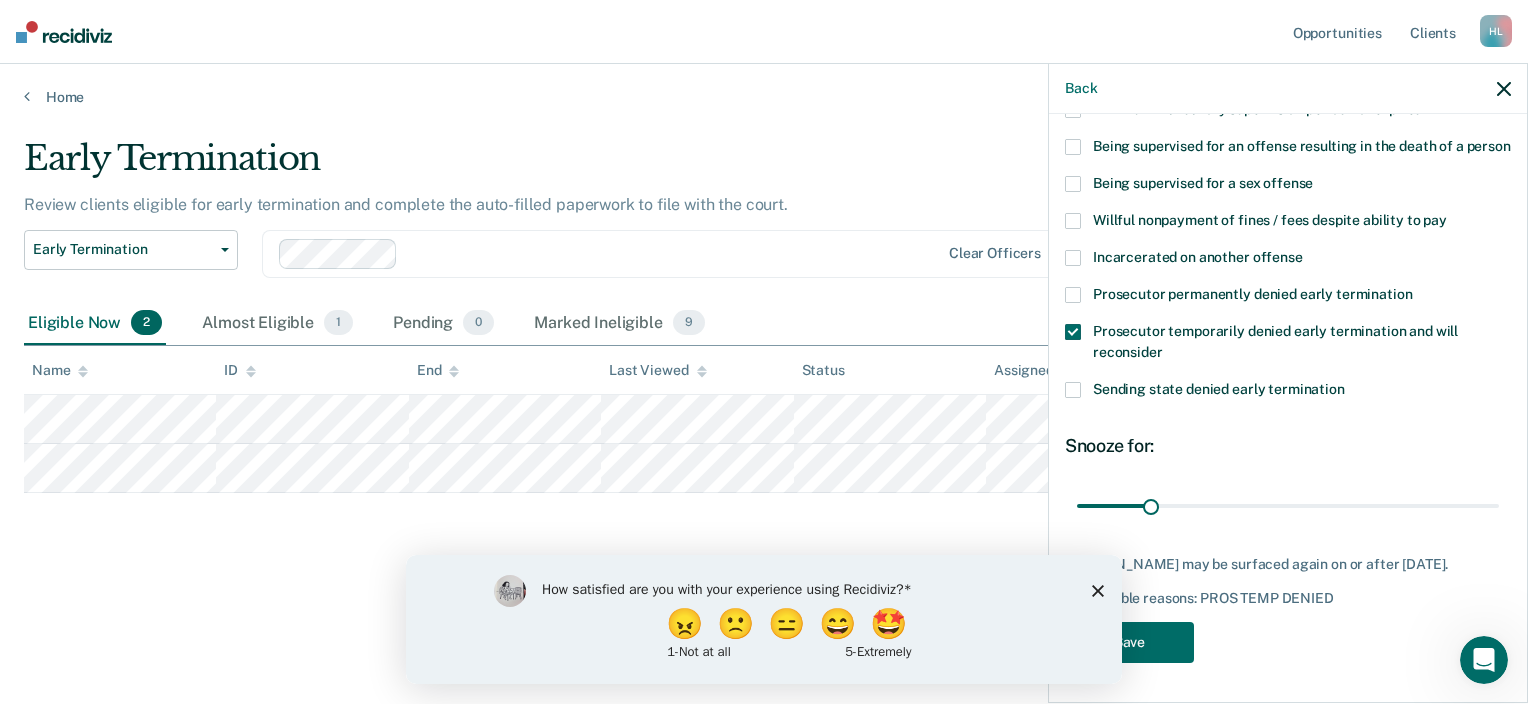 scroll, scrollTop: 293, scrollLeft: 0, axis: vertical 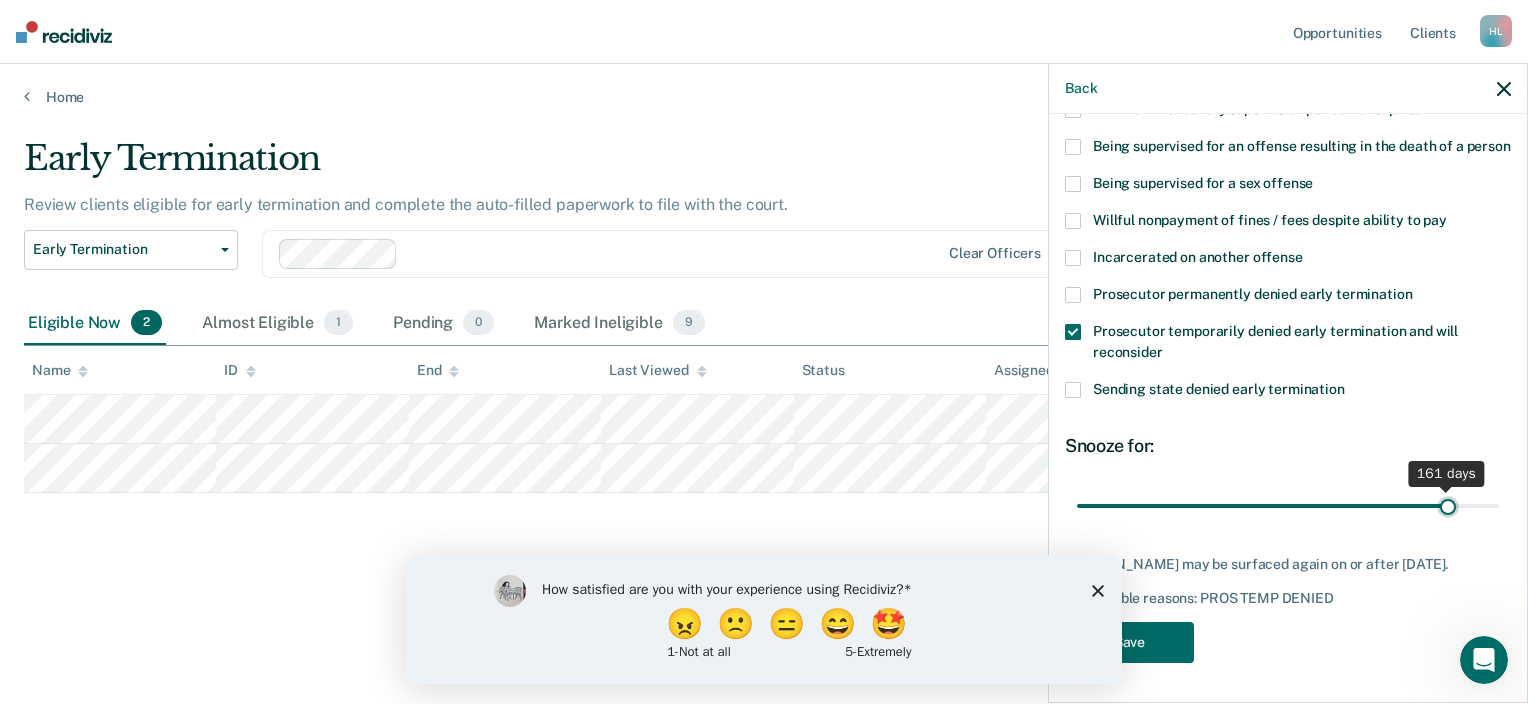 drag, startPoint x: 1146, startPoint y: 507, endPoint x: 1434, endPoint y: 509, distance: 288.00696 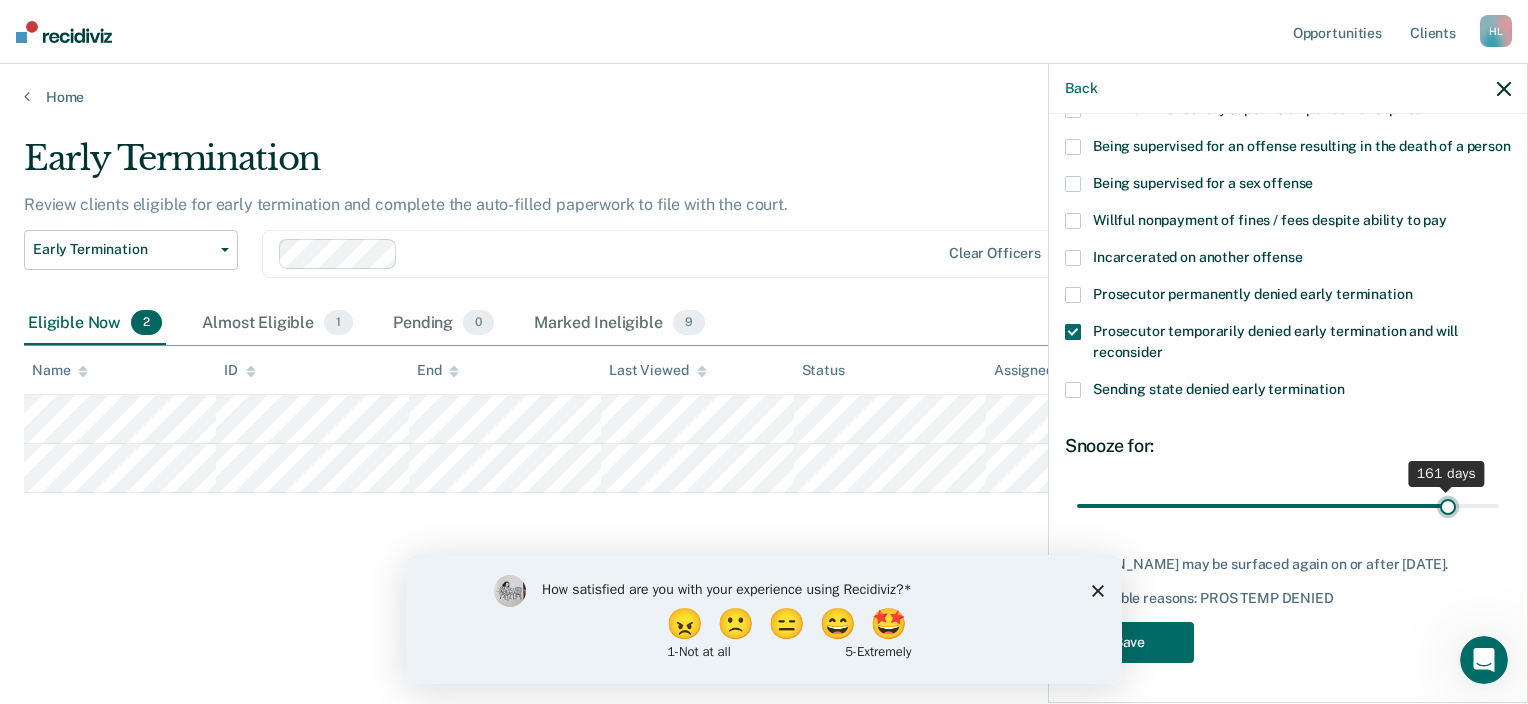 type on "161" 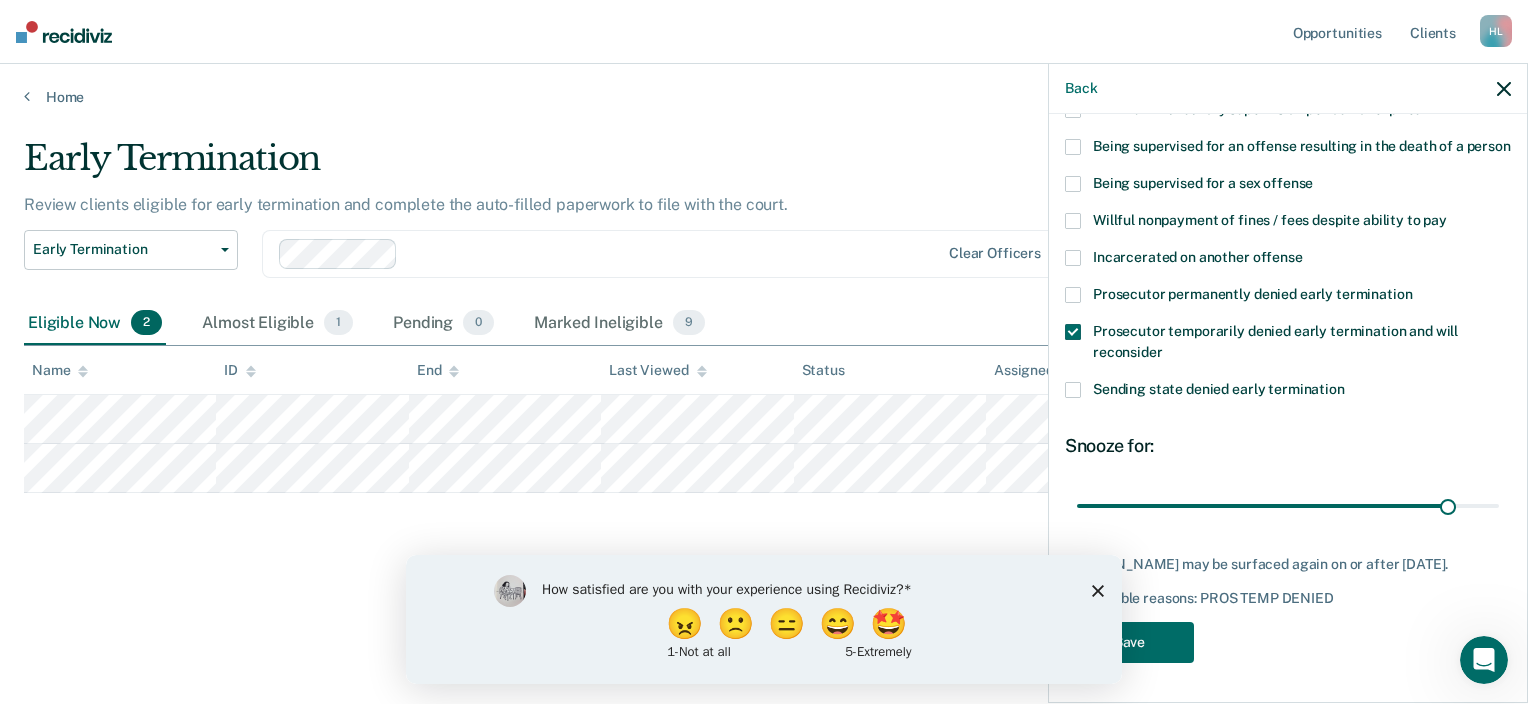 click 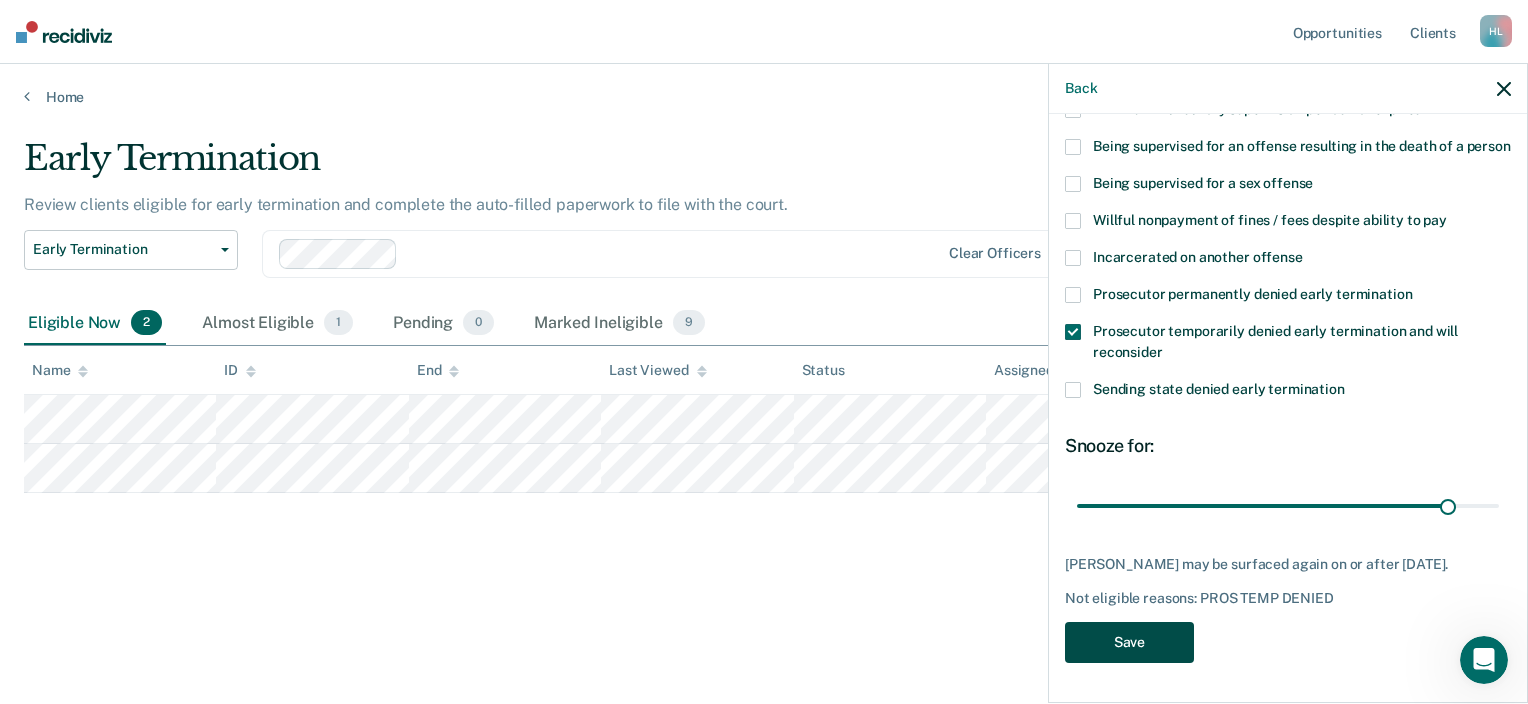 click on "Save" at bounding box center [1129, 642] 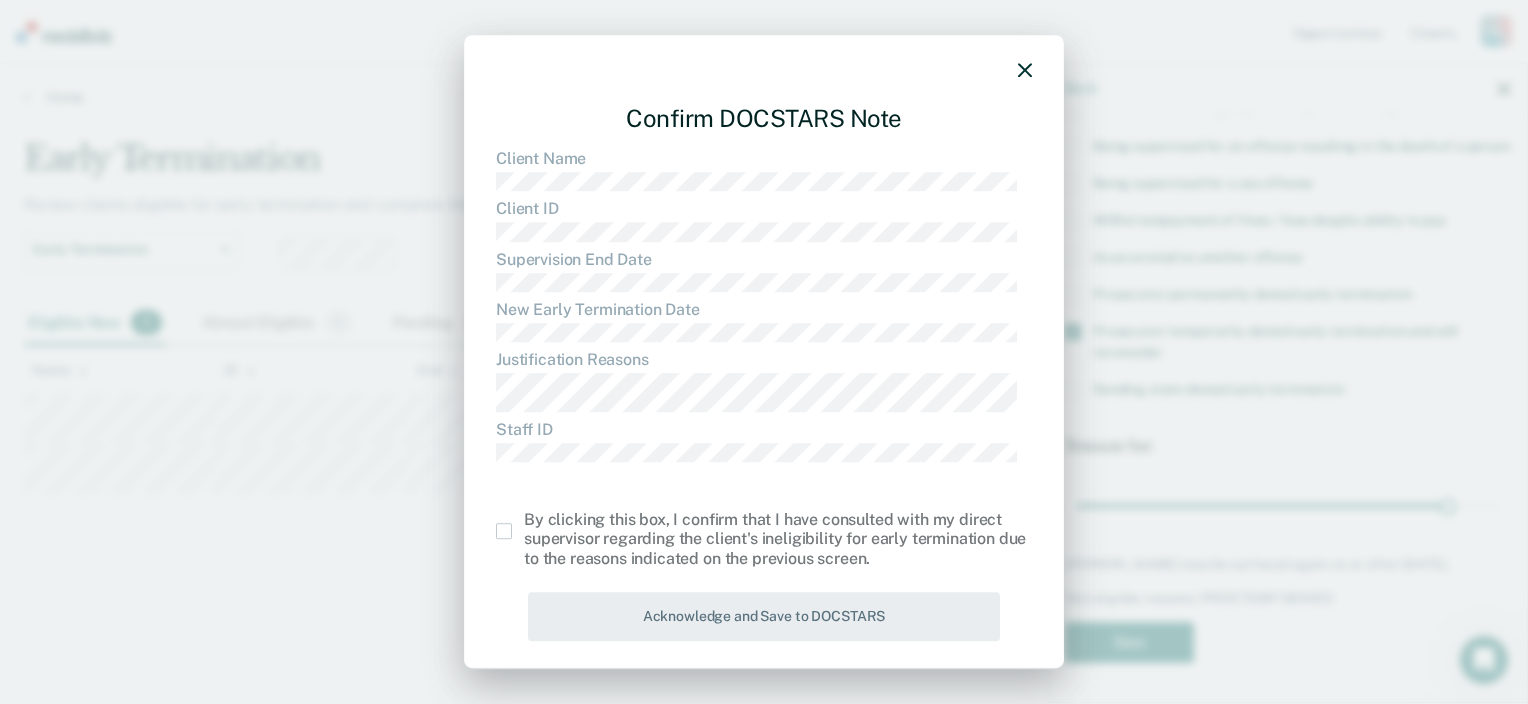 click at bounding box center [504, 531] 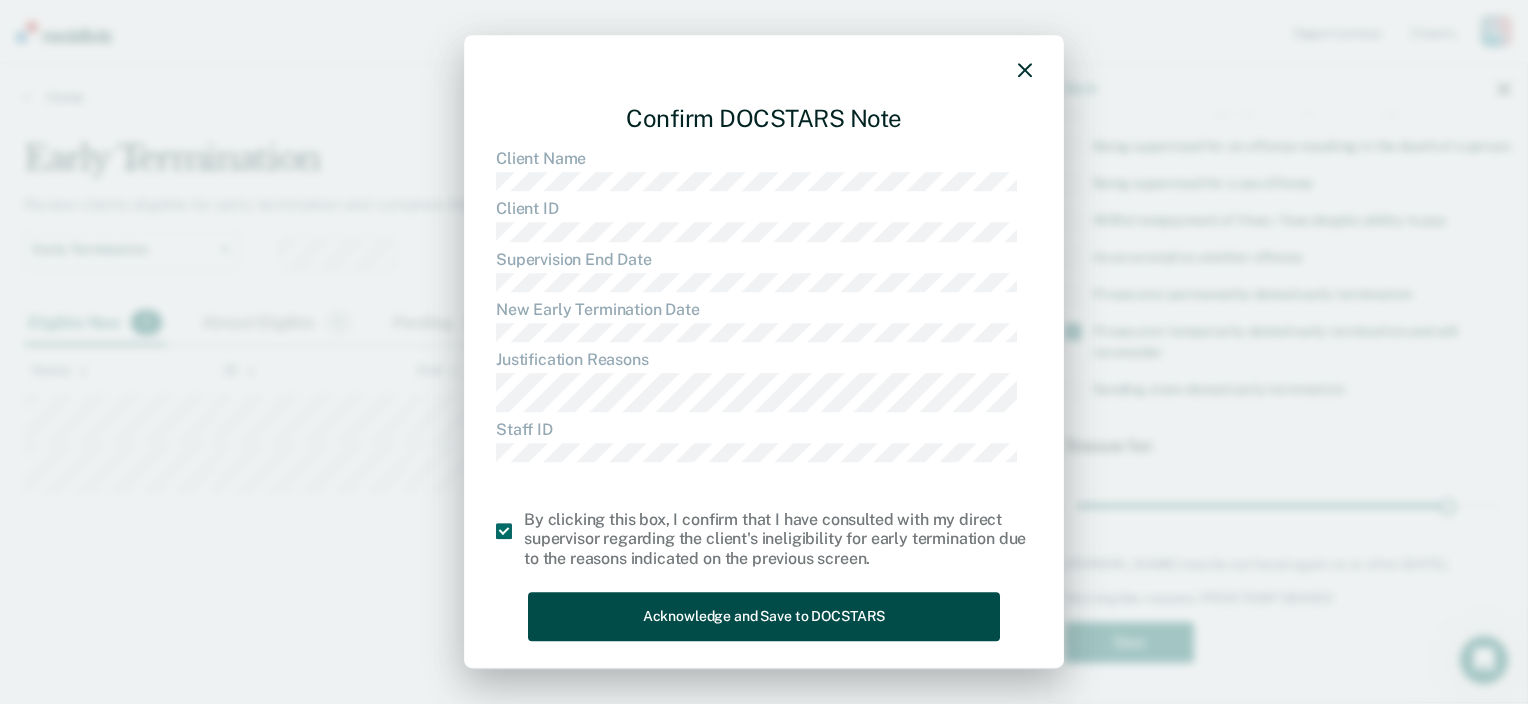 click on "Acknowledge and Save to DOCSTARS" at bounding box center [764, 616] 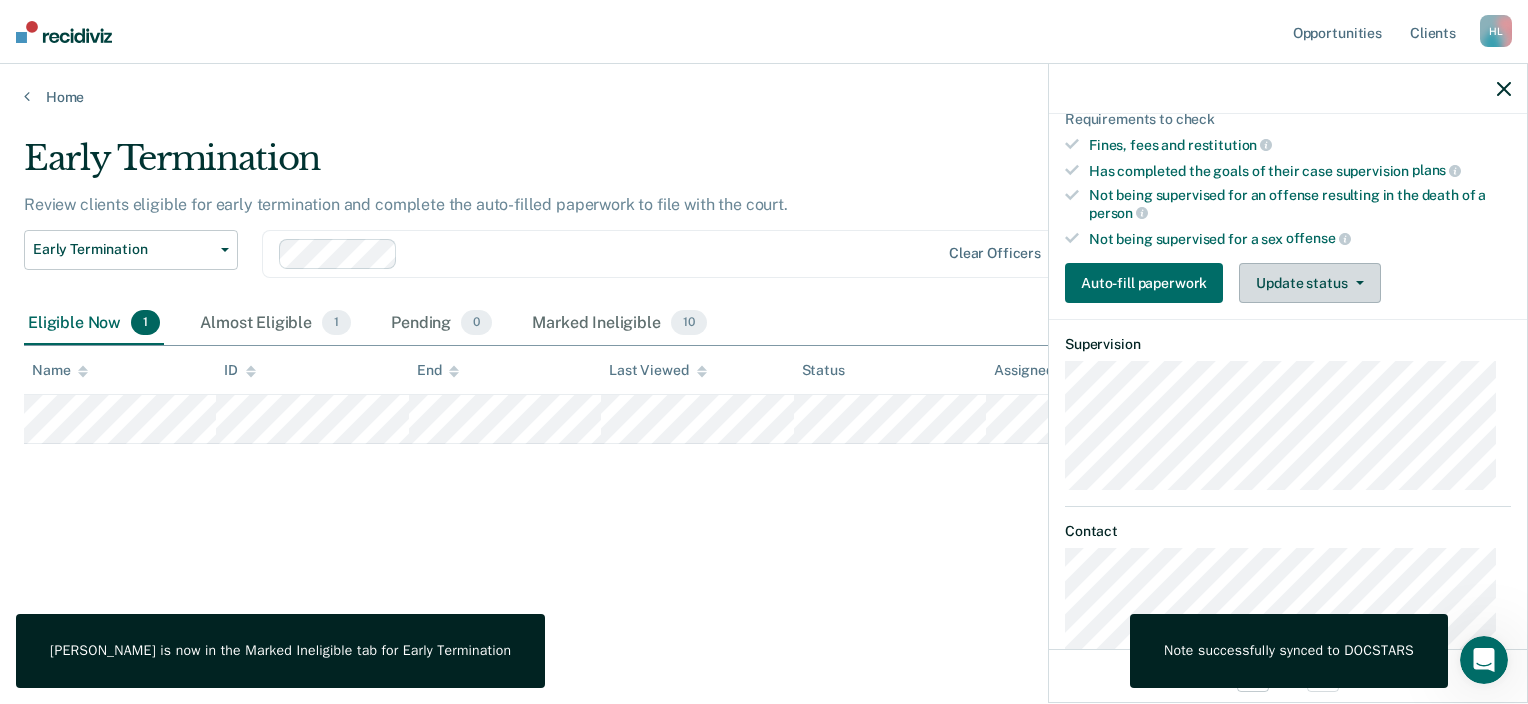 click on "Update status" at bounding box center [1309, 283] 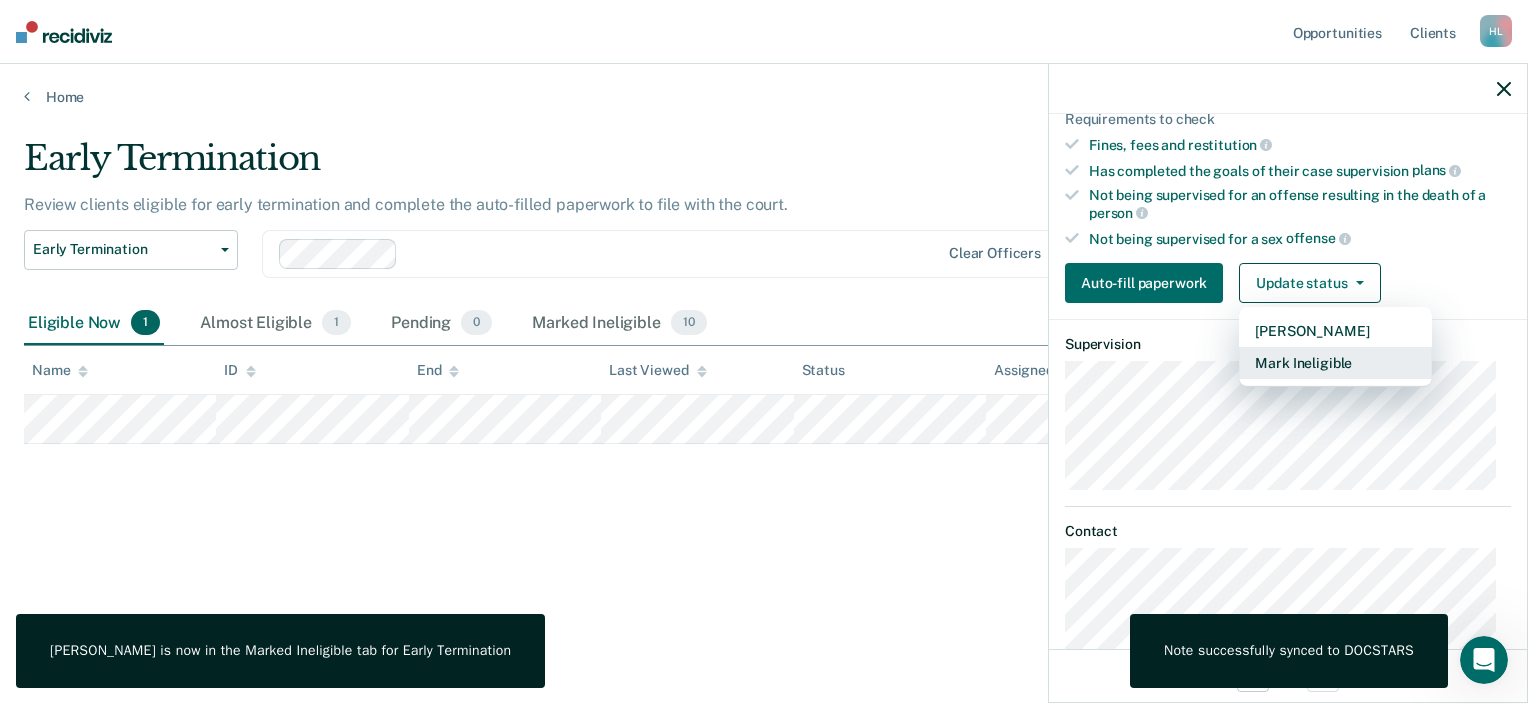 click on "Mark Ineligible" at bounding box center (1335, 363) 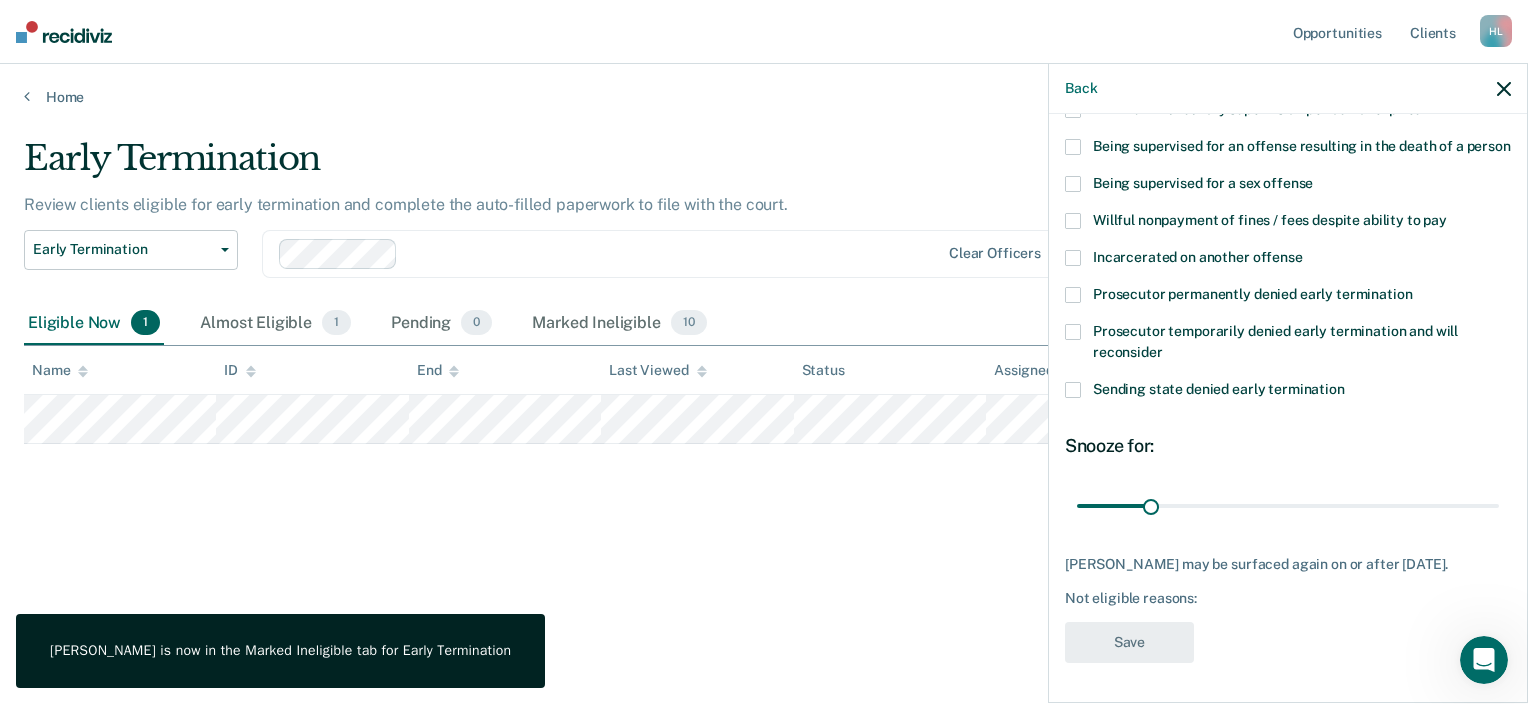 click at bounding box center [1073, 332] 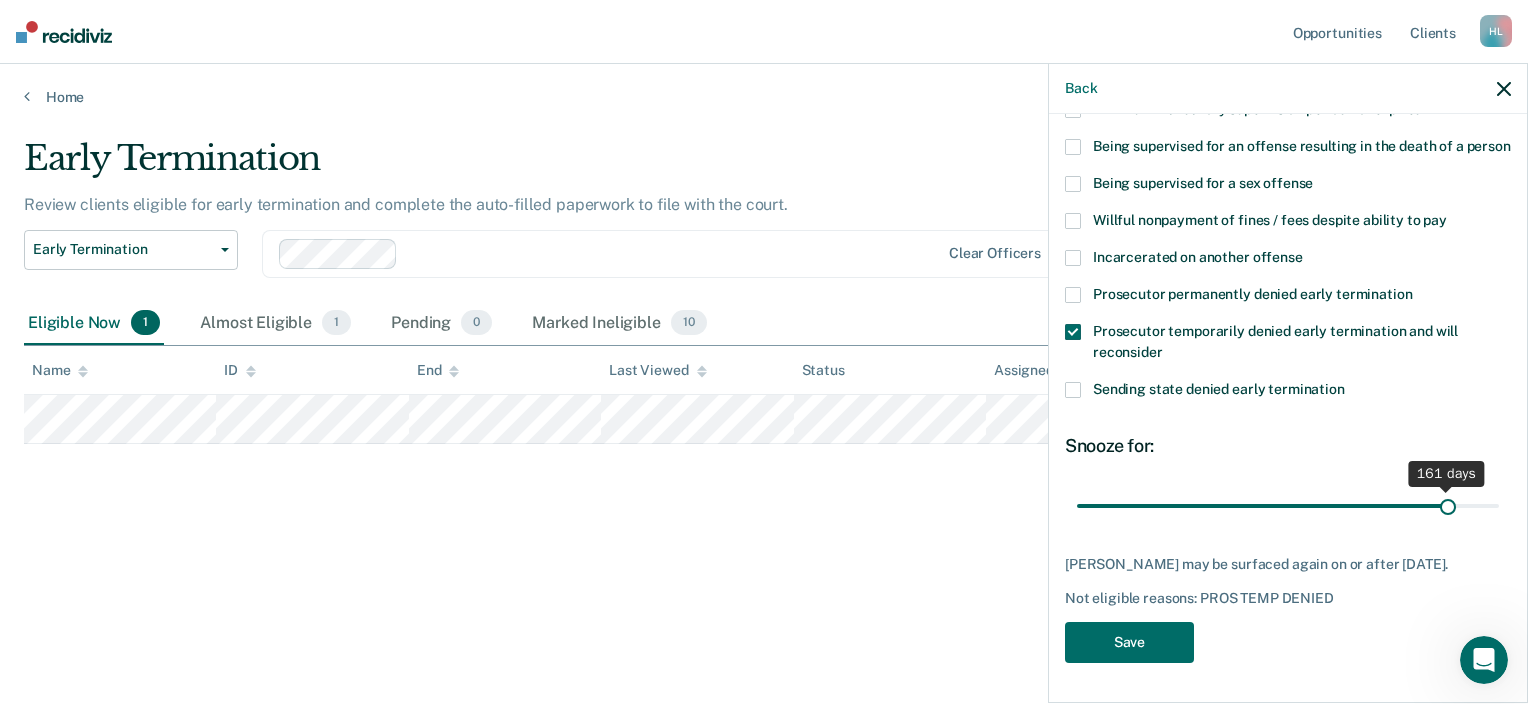 drag, startPoint x: 1145, startPoint y: 508, endPoint x: 1434, endPoint y: 487, distance: 289.76196 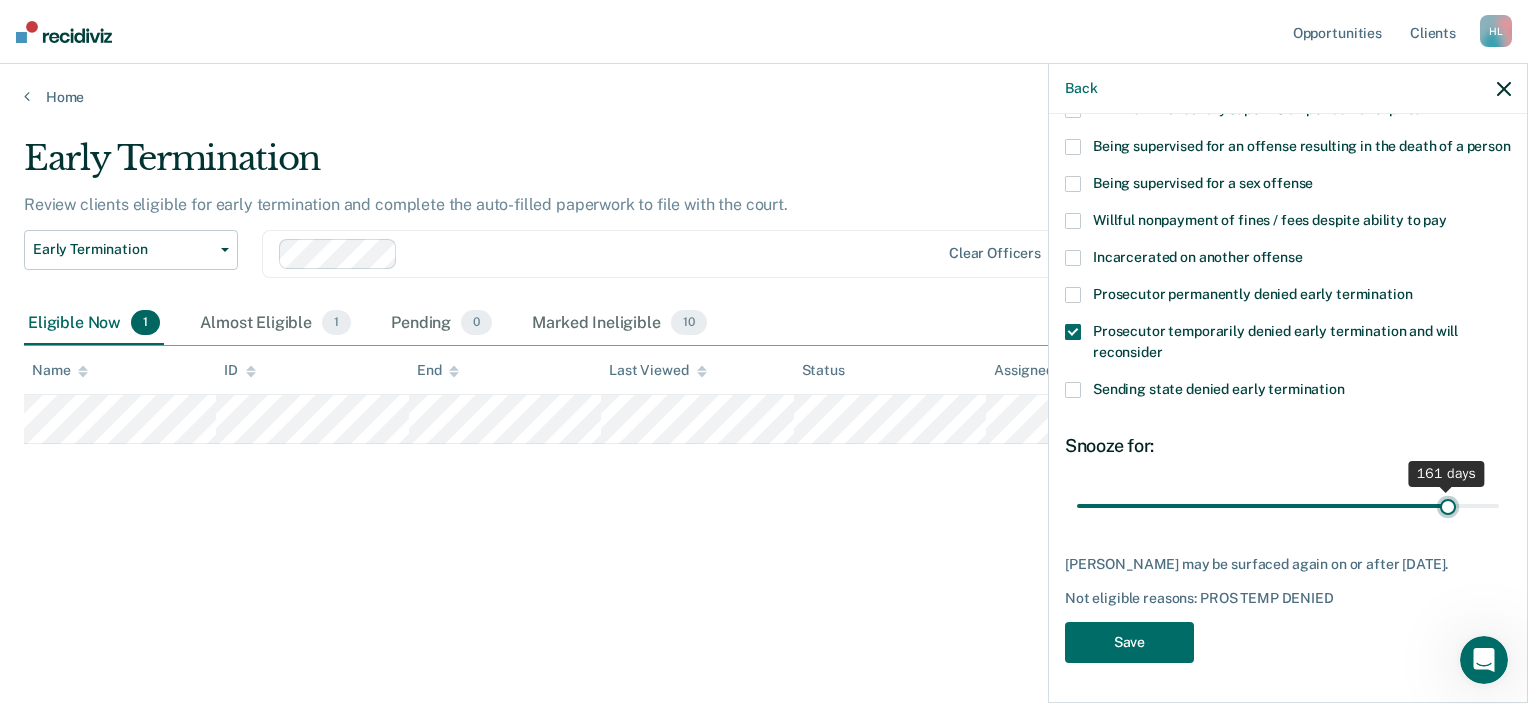 type on "161" 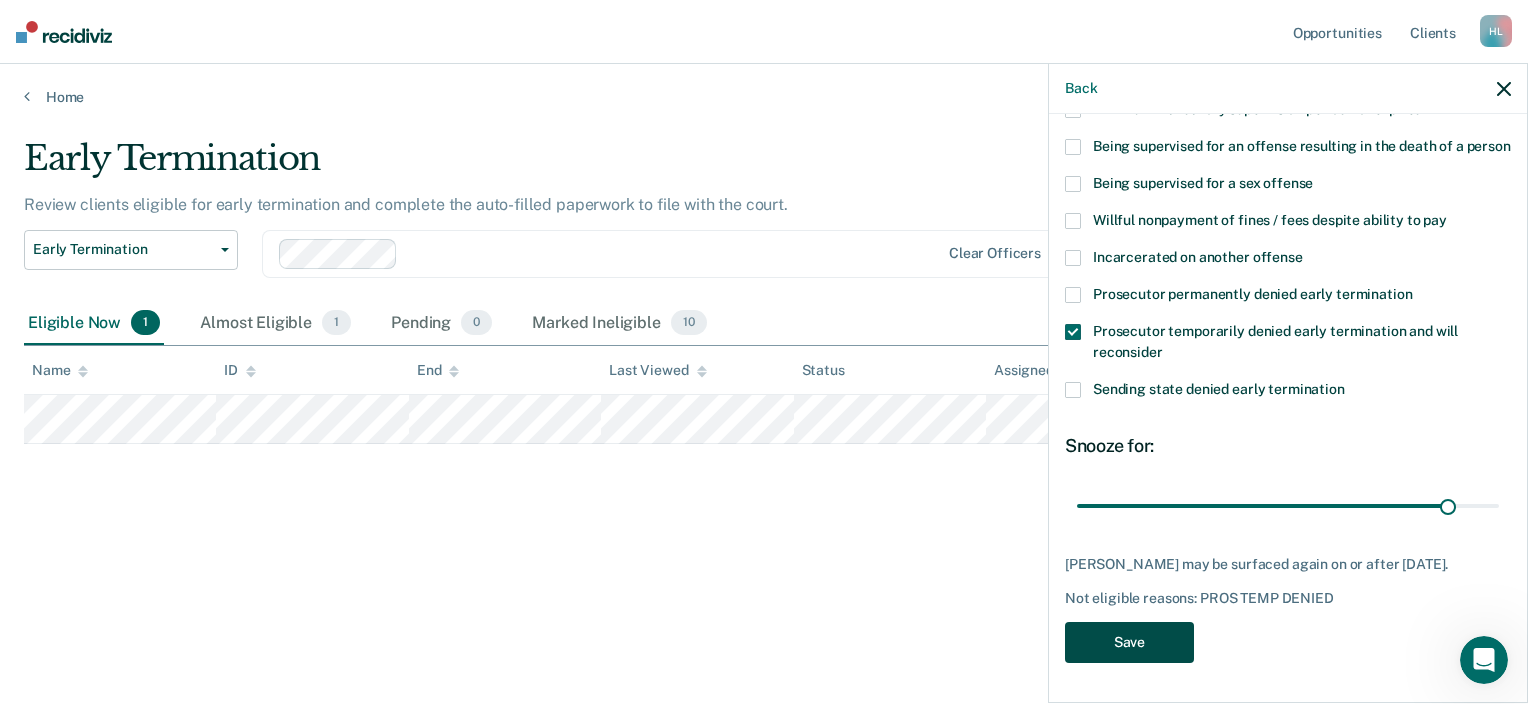 click on "Save" at bounding box center [1129, 642] 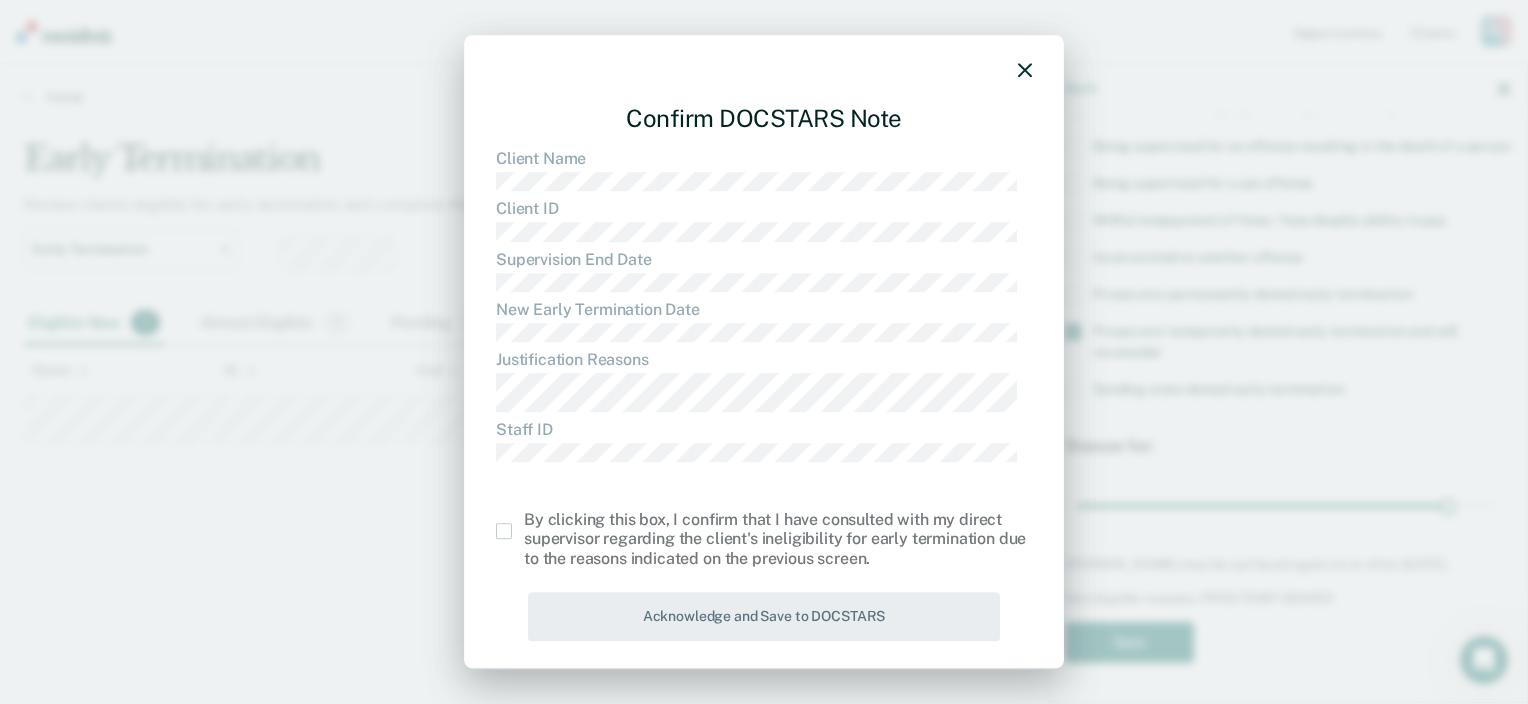 click at bounding box center [504, 531] 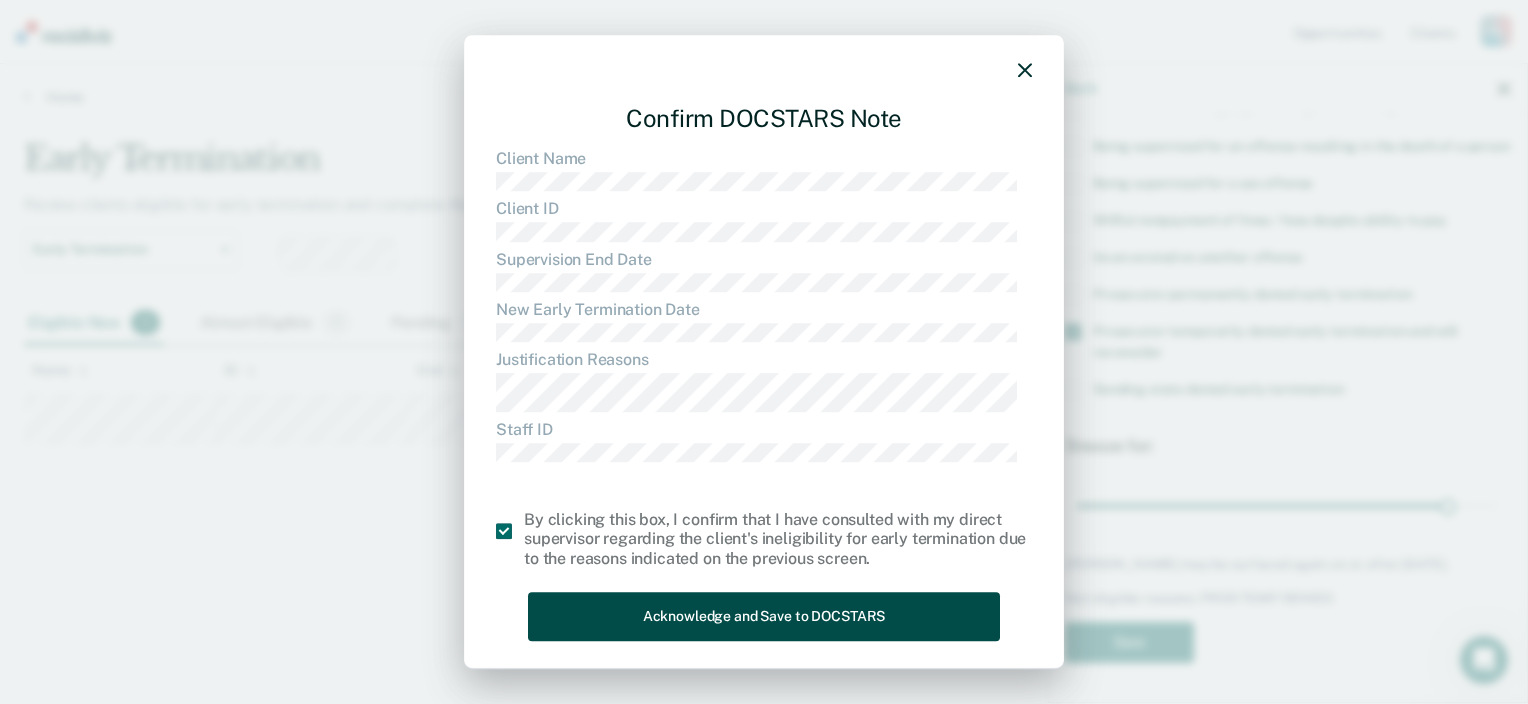 click on "Acknowledge and Save to DOCSTARS" at bounding box center [764, 616] 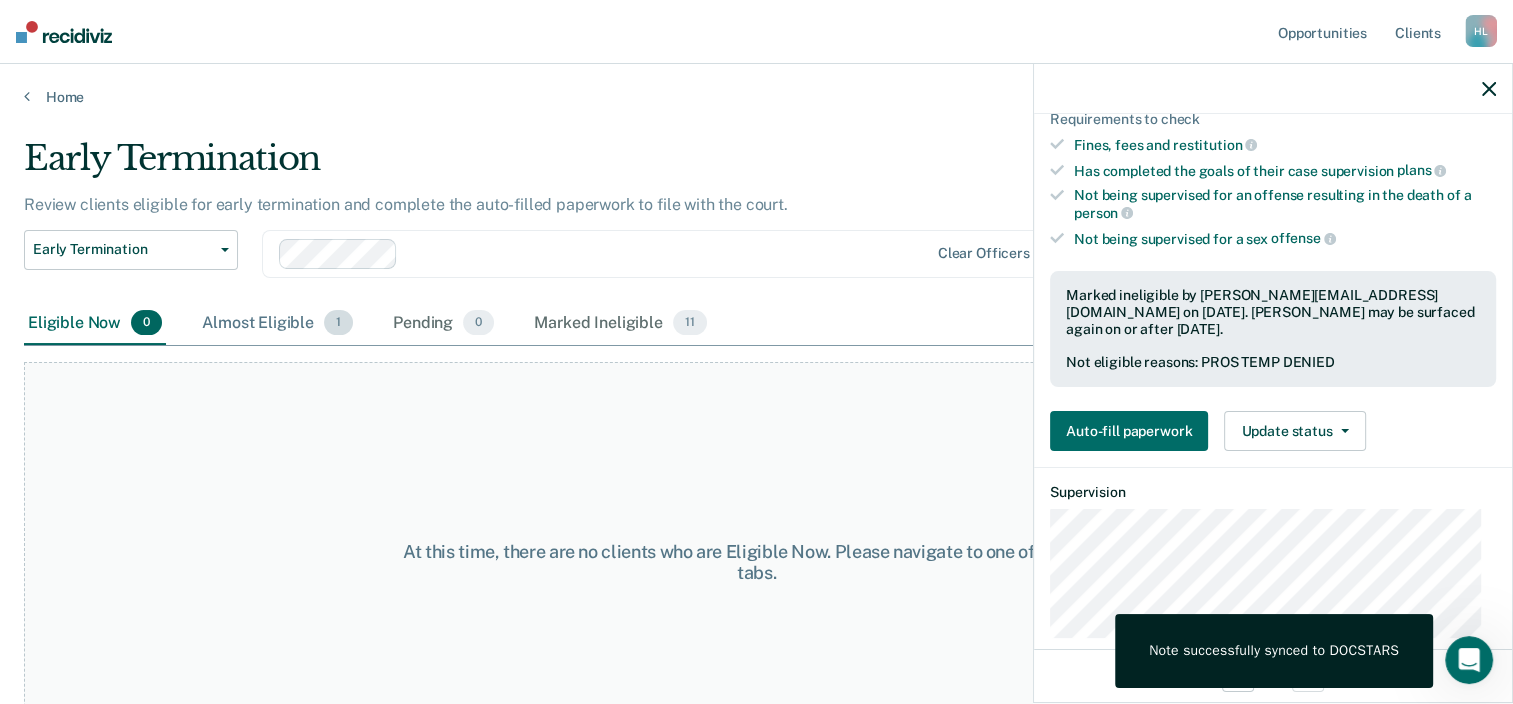 click on "Almost Eligible 1" at bounding box center (277, 324) 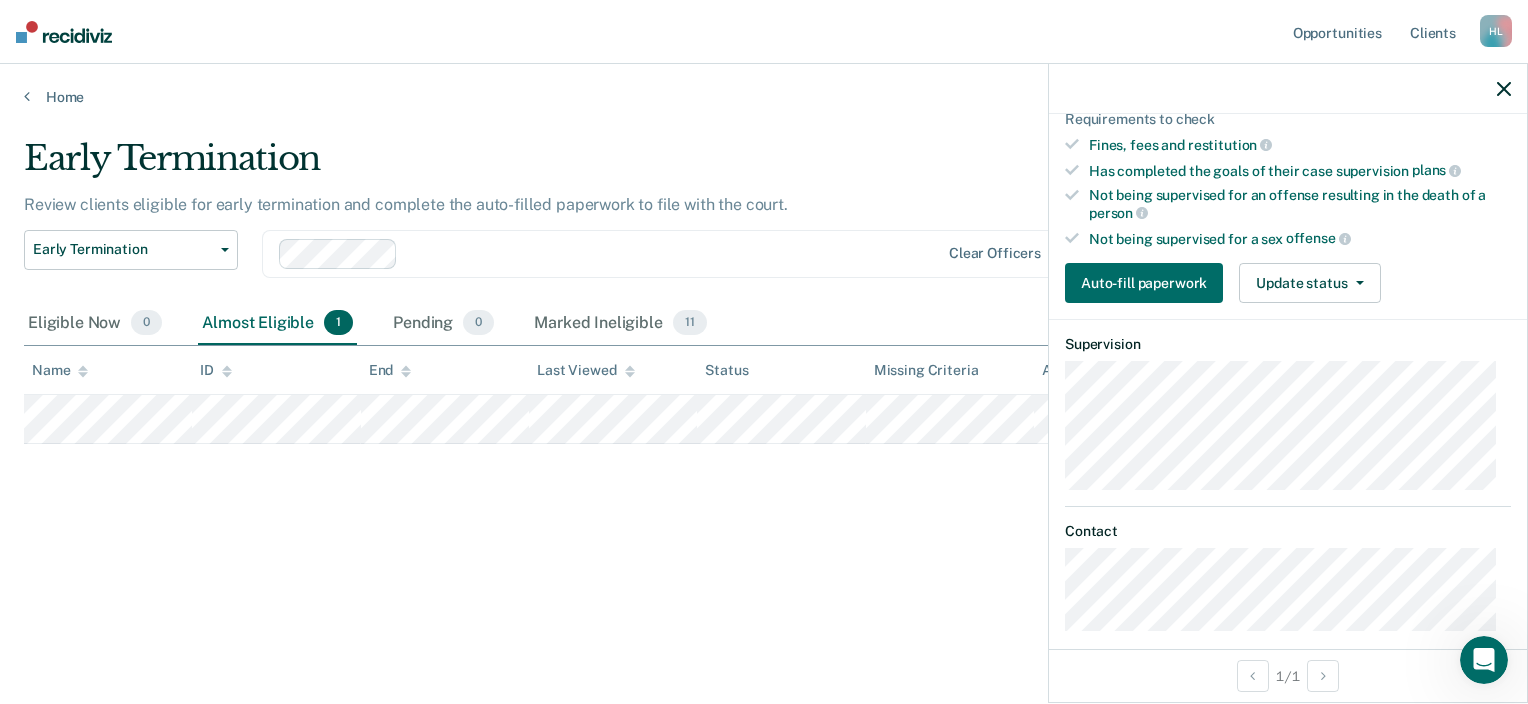 scroll, scrollTop: 310, scrollLeft: 0, axis: vertical 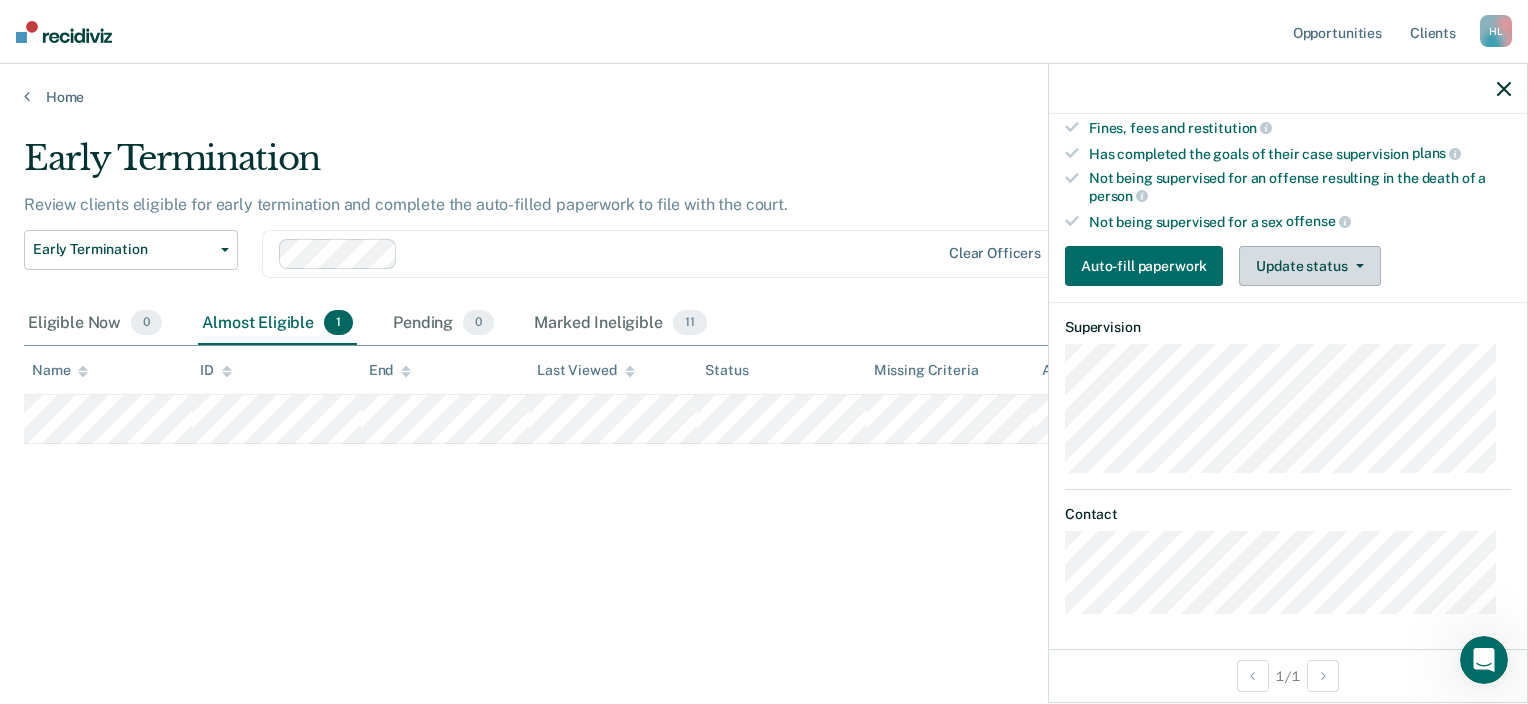 click on "Update status" at bounding box center [1309, 266] 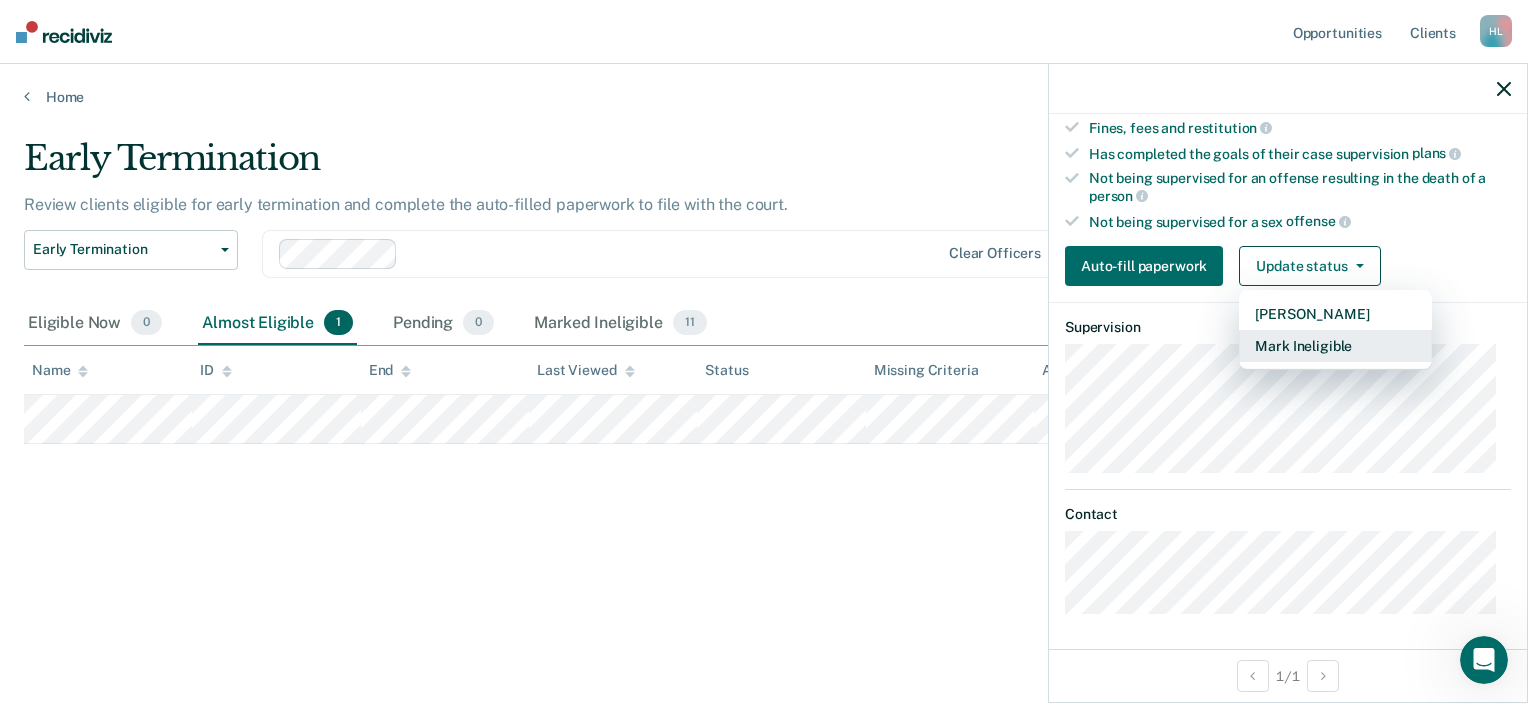 click on "Mark Ineligible" at bounding box center [1335, 346] 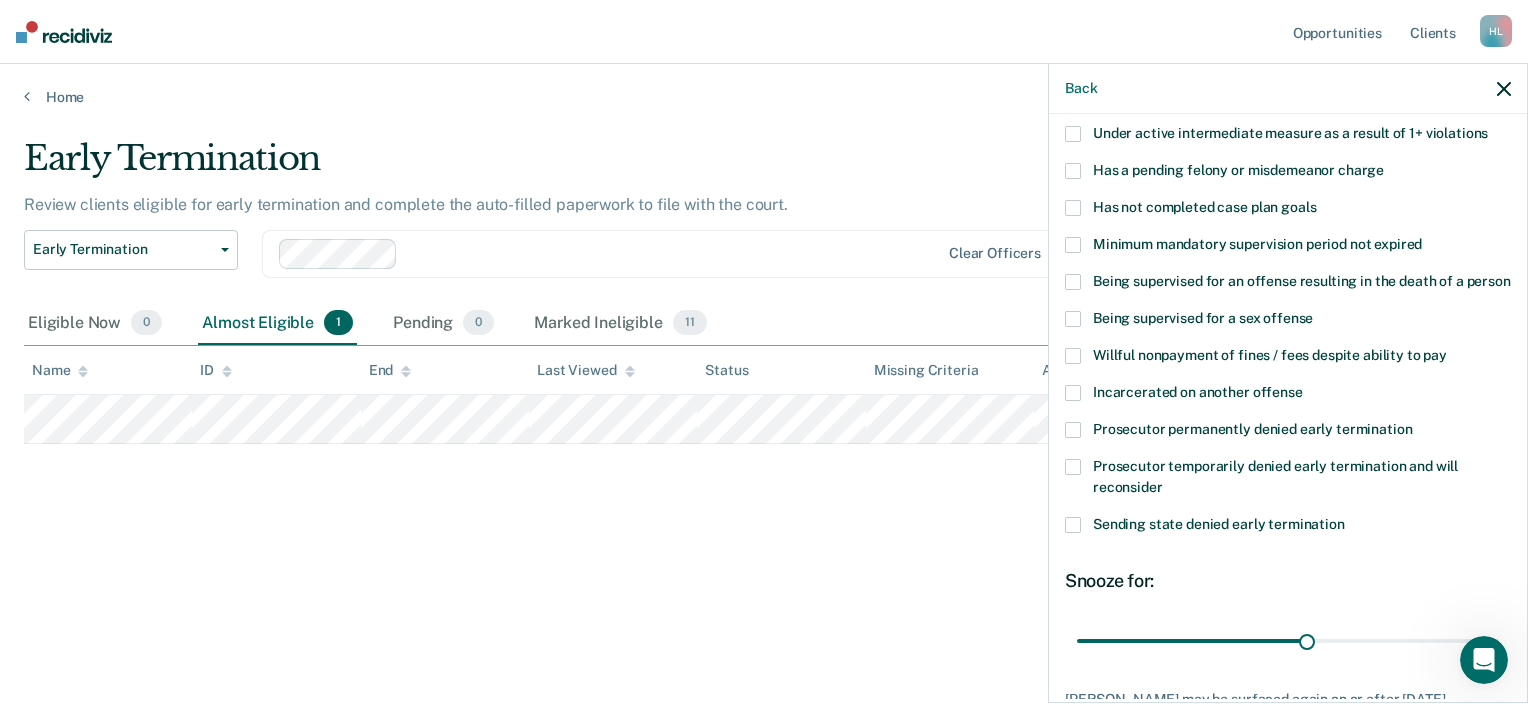 scroll, scrollTop: 93, scrollLeft: 0, axis: vertical 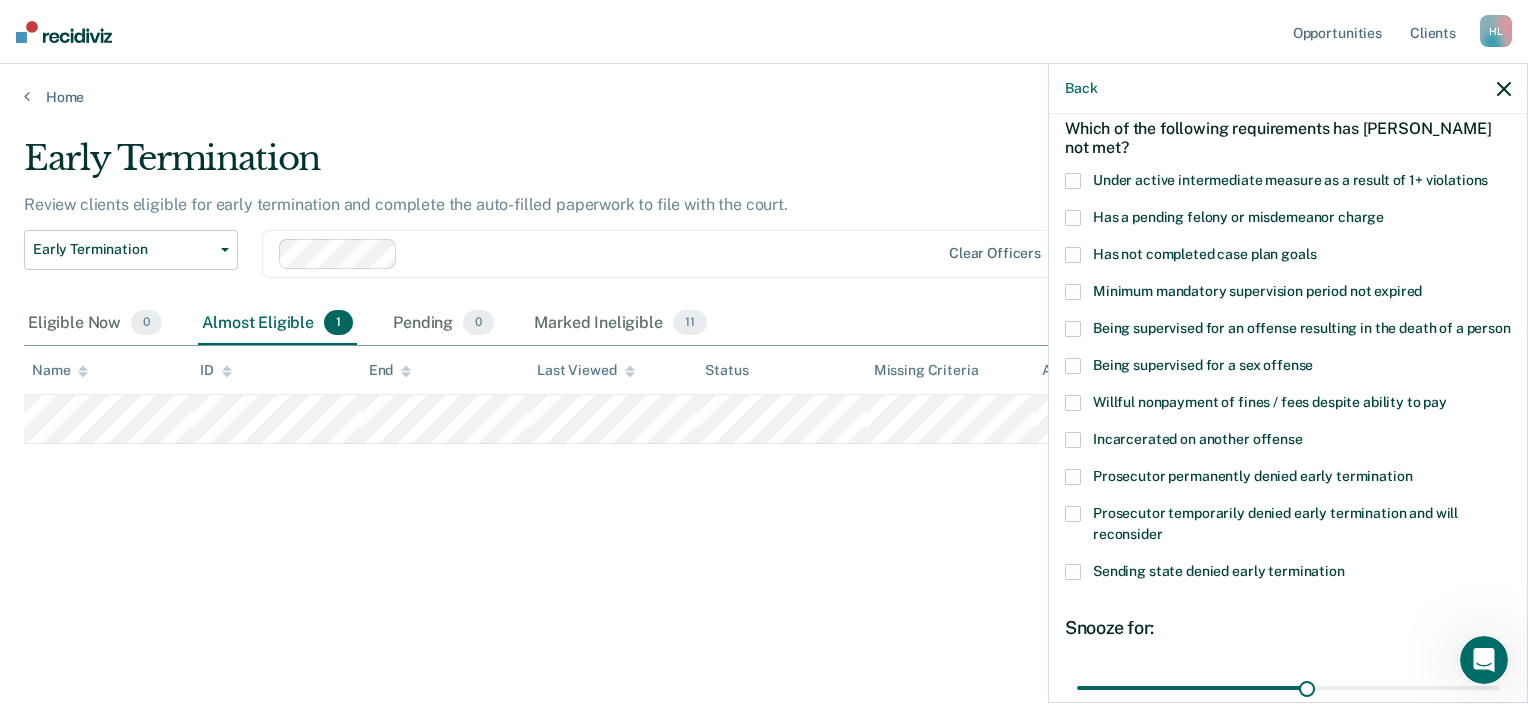 click at bounding box center (1073, 218) 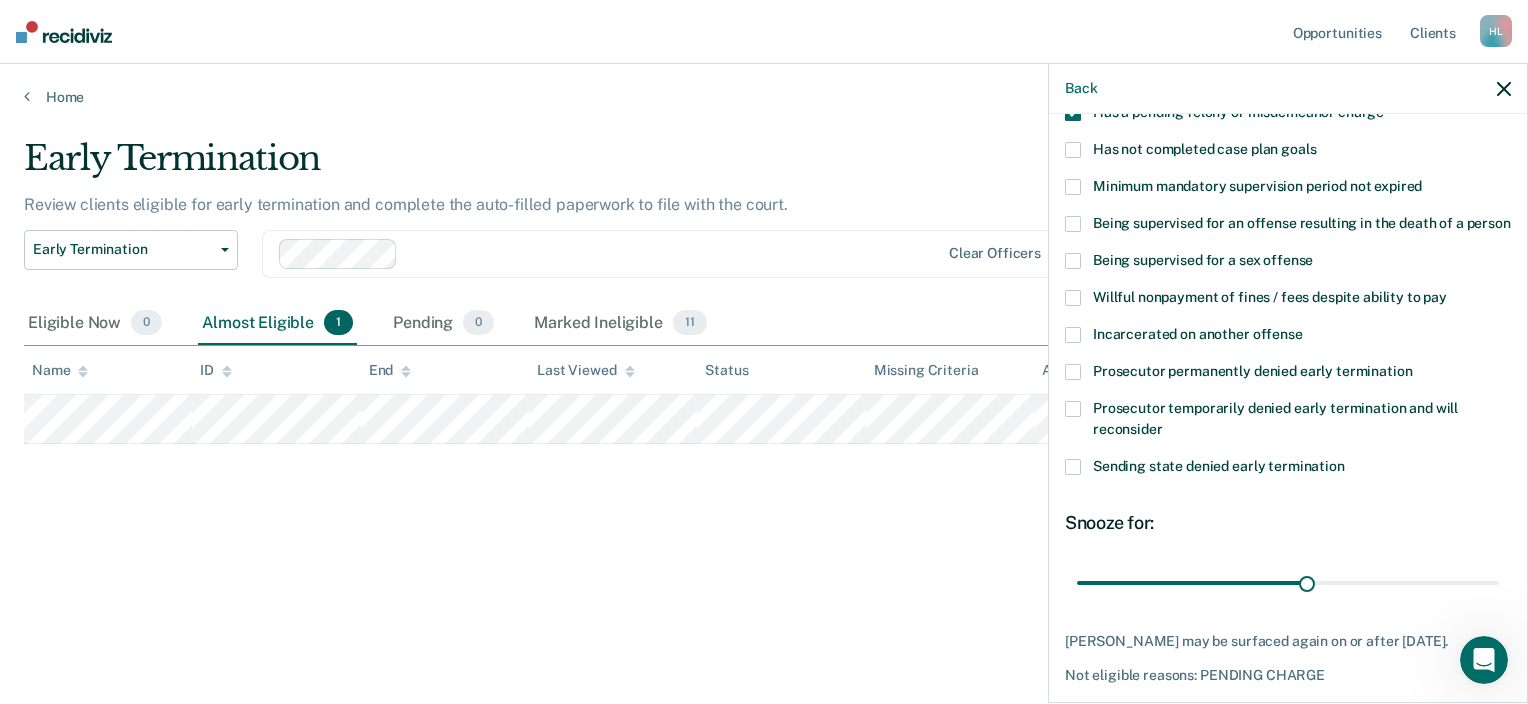 scroll, scrollTop: 293, scrollLeft: 0, axis: vertical 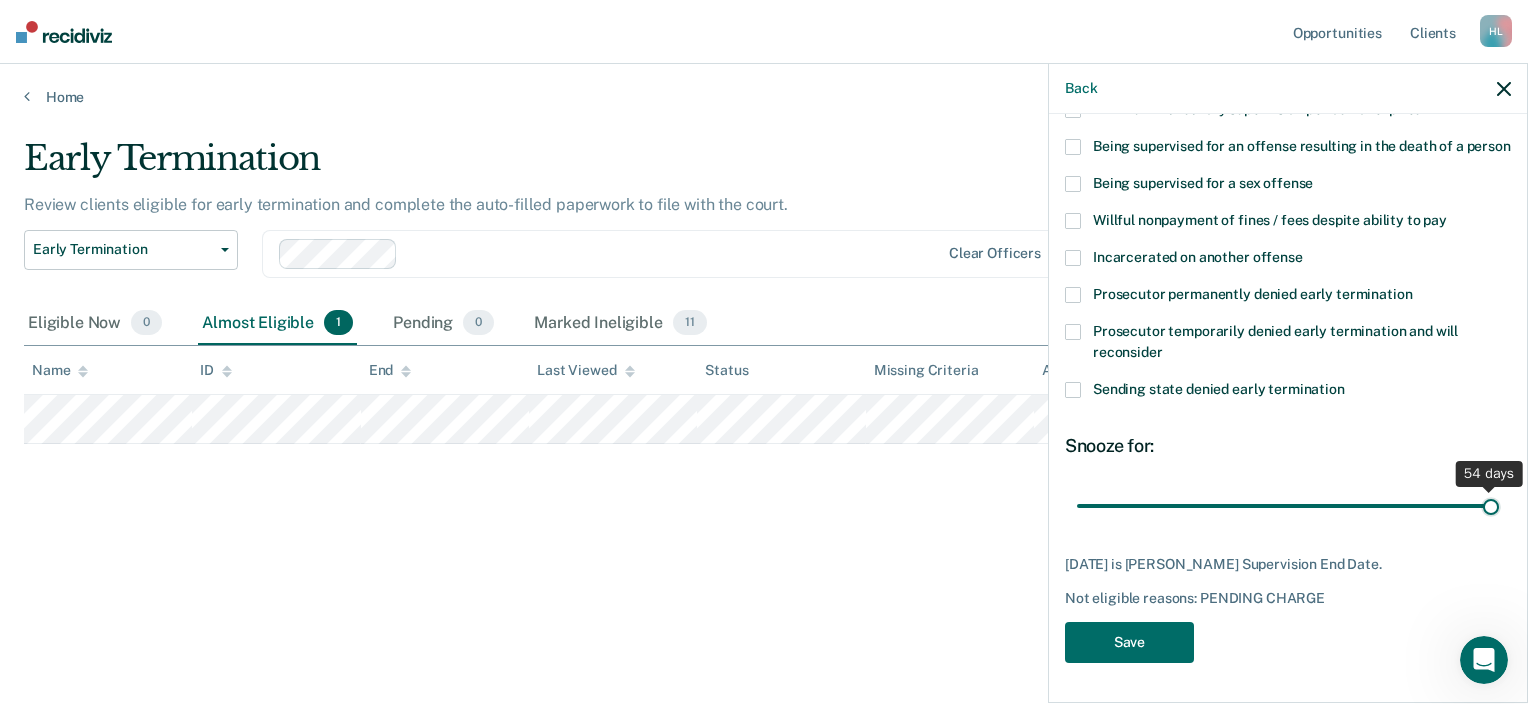 drag, startPoint x: 1299, startPoint y: 506, endPoint x: 1472, endPoint y: 503, distance: 173.02602 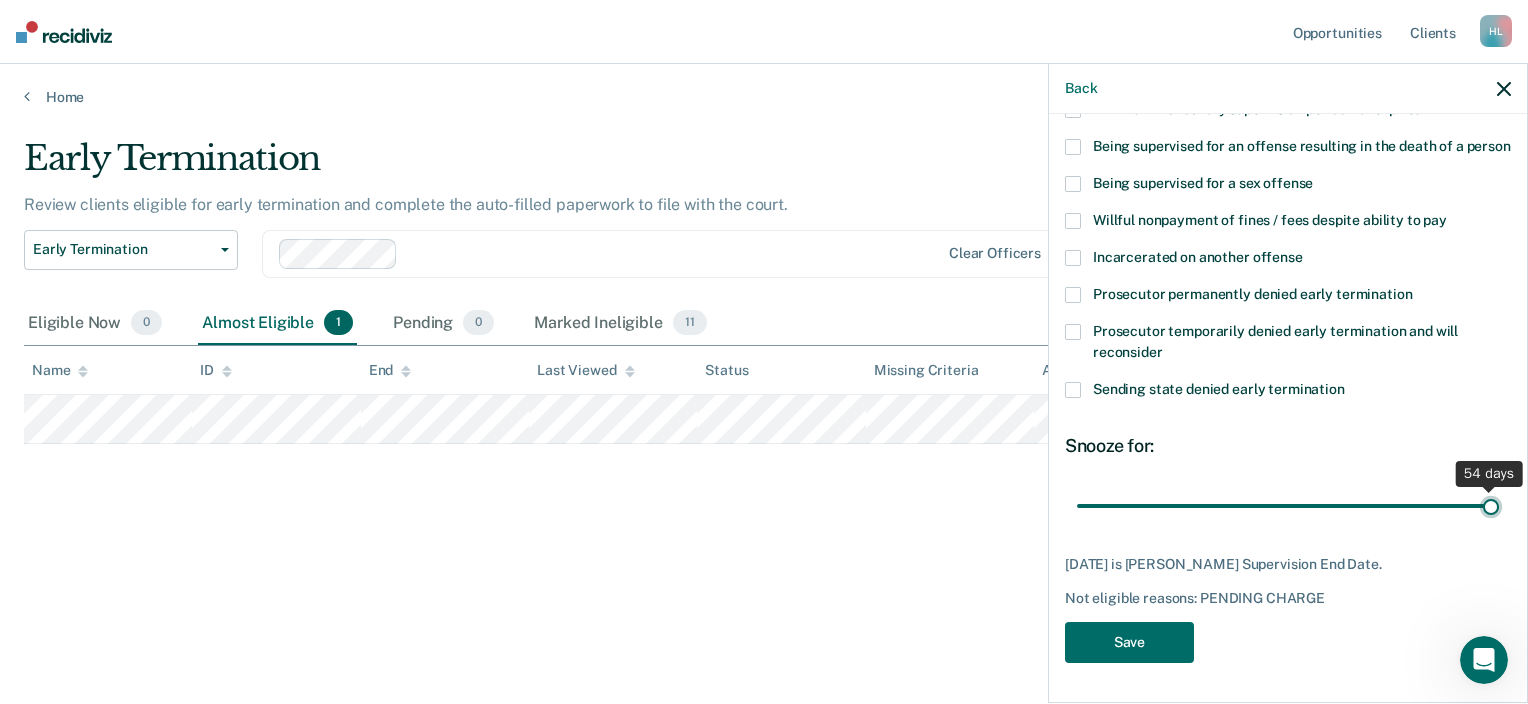 type on "54" 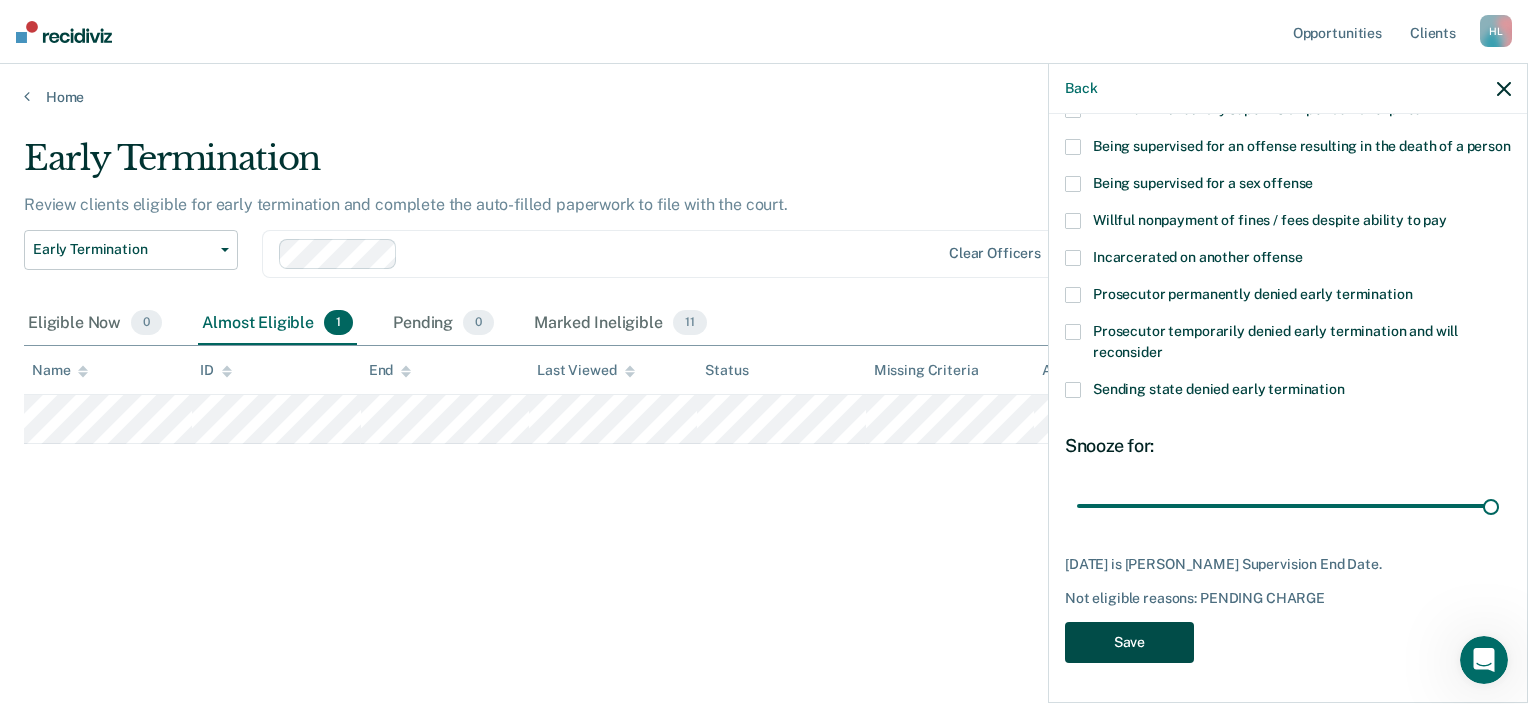 click on "Save" at bounding box center [1129, 642] 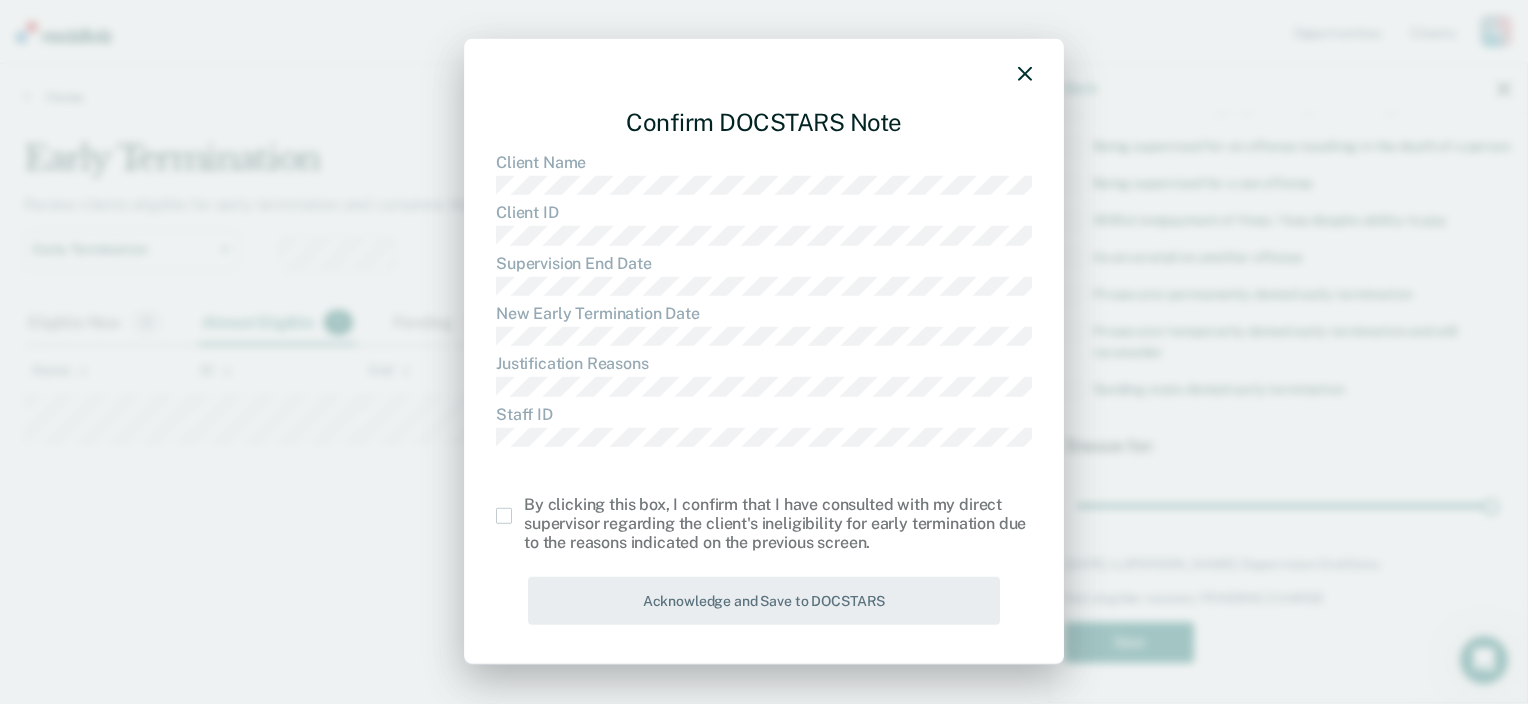 click at bounding box center [504, 516] 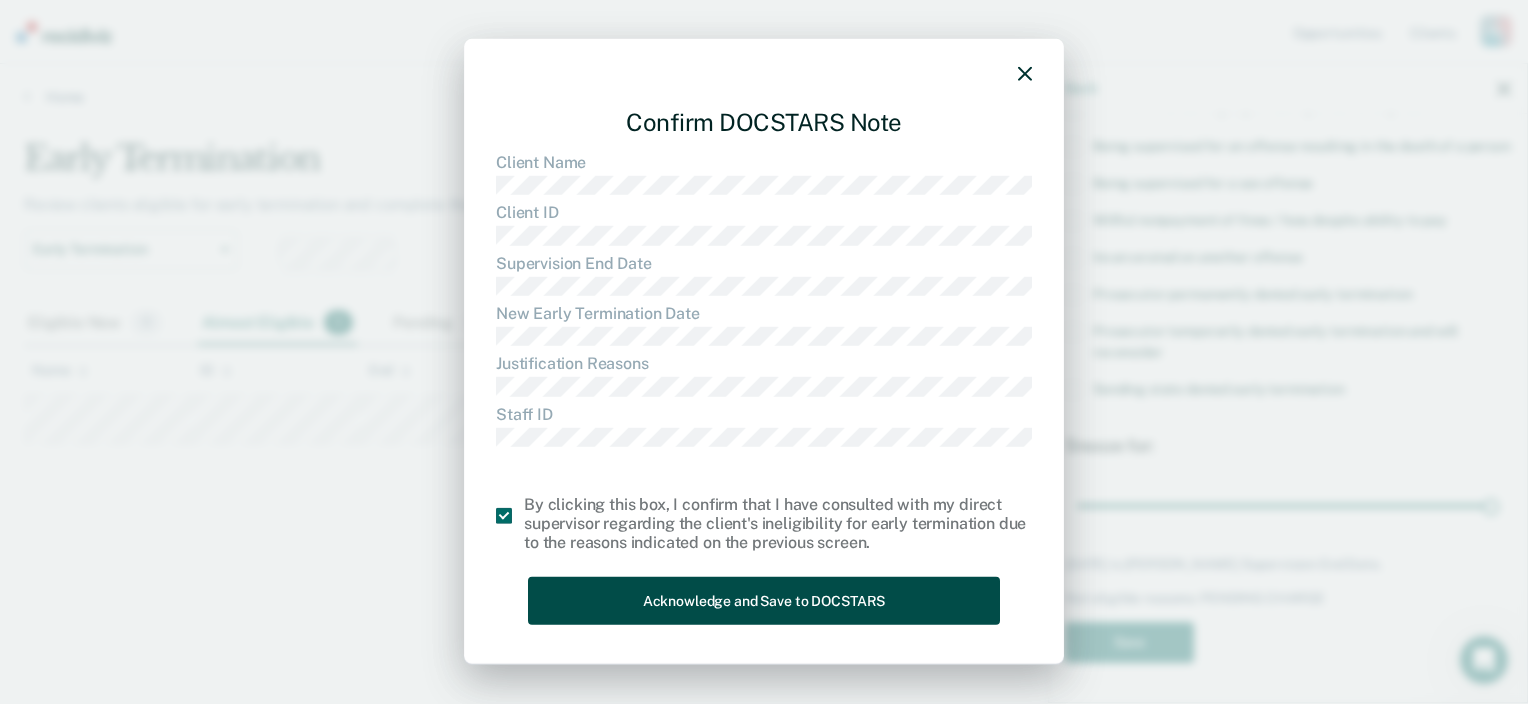 click on "Acknowledge and Save to DOCSTARS" at bounding box center [764, 600] 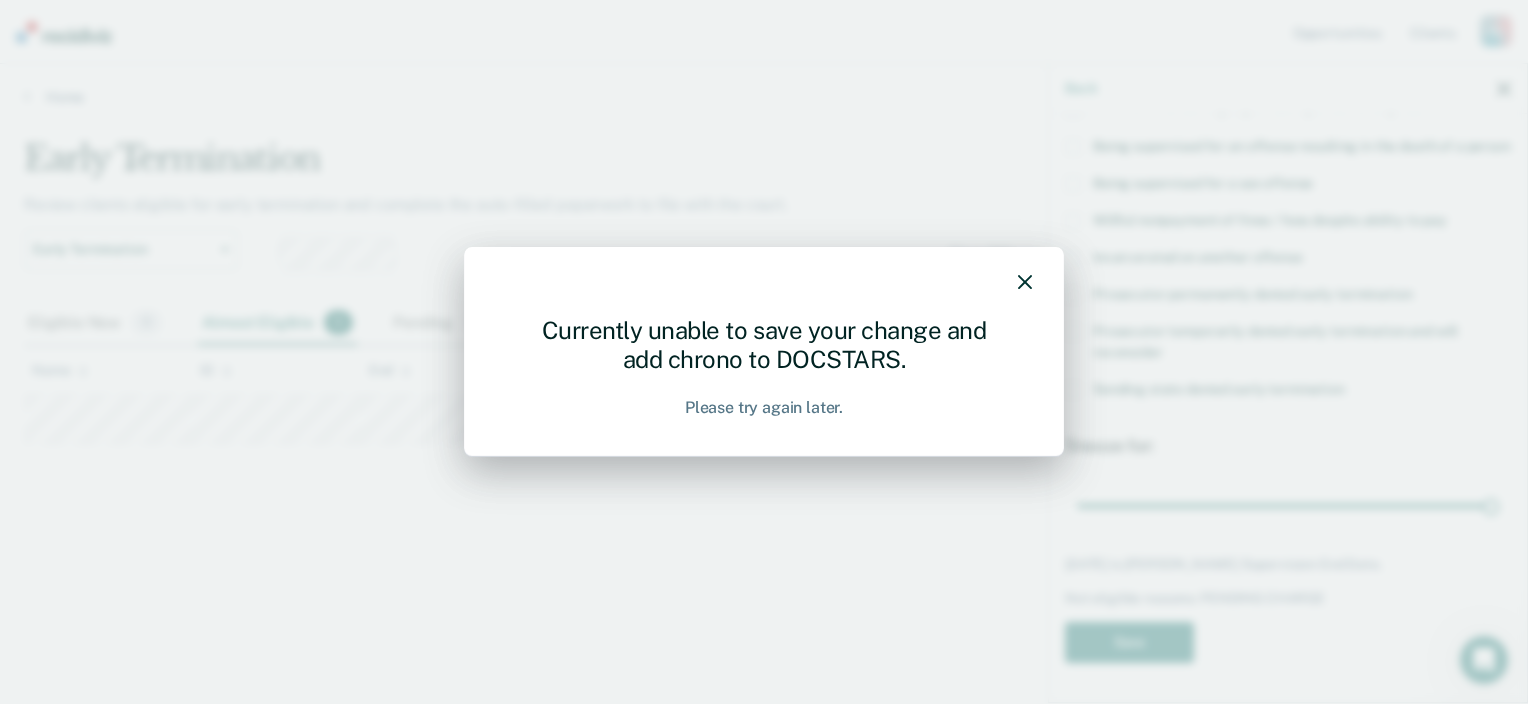 click 